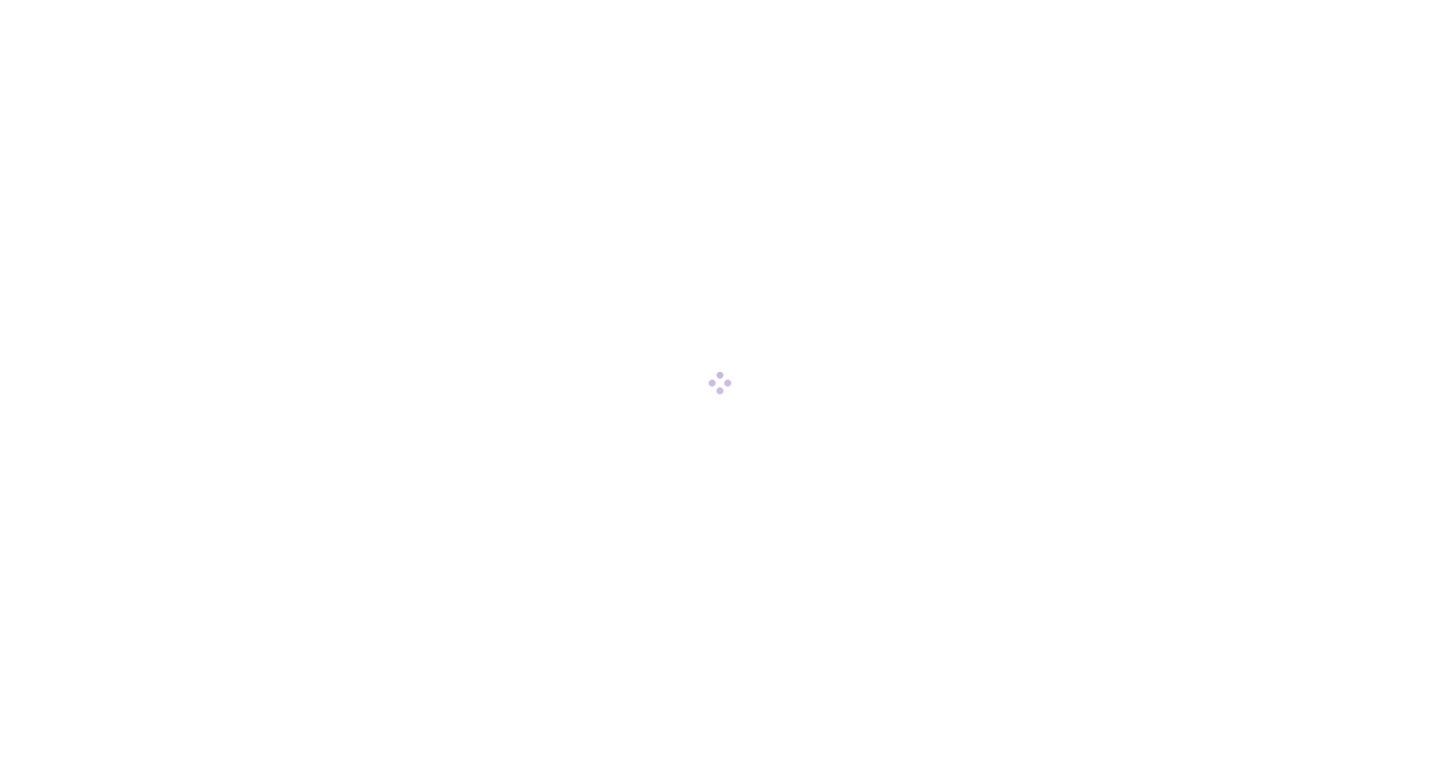 scroll, scrollTop: 0, scrollLeft: 0, axis: both 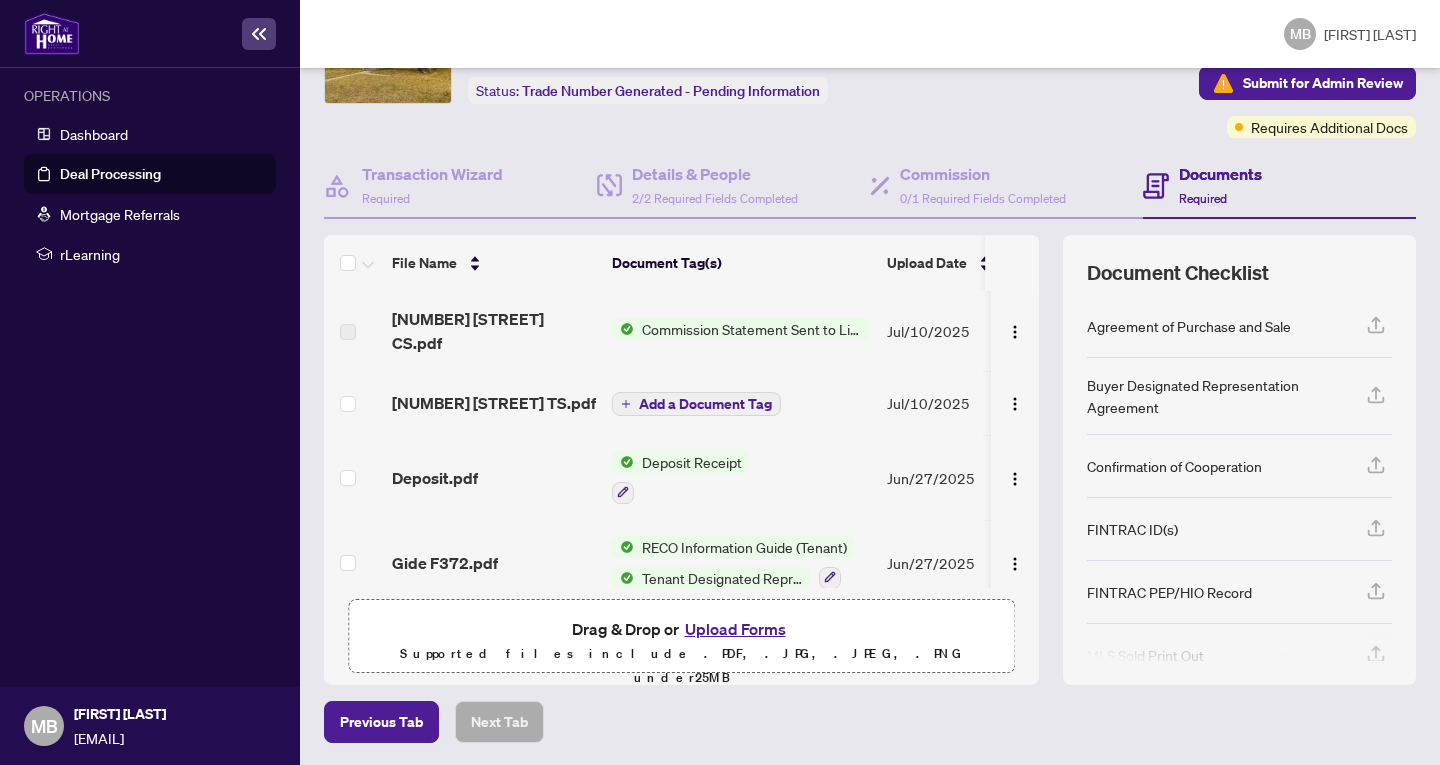 click on "Add a Document Tag" at bounding box center (705, 404) 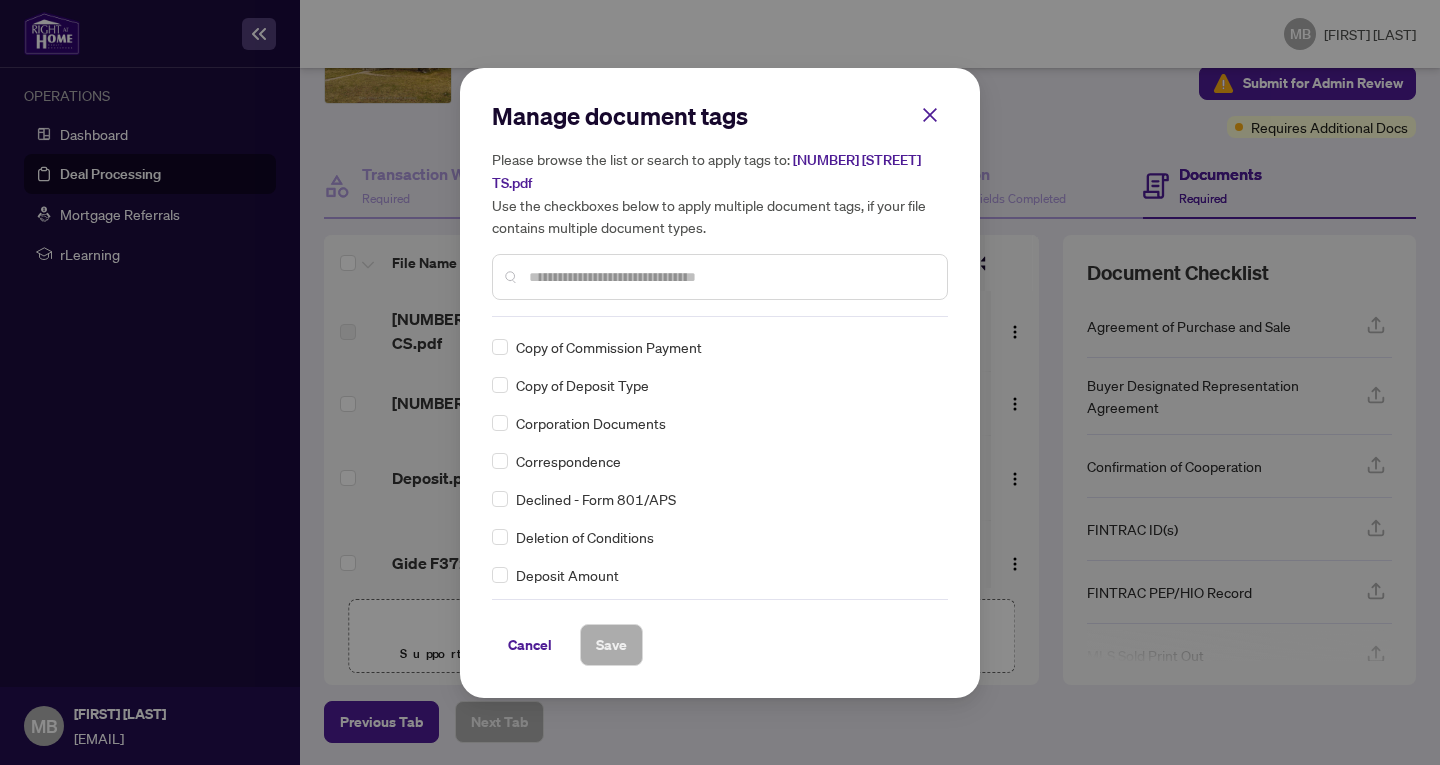 scroll, scrollTop: 1243, scrollLeft: 0, axis: vertical 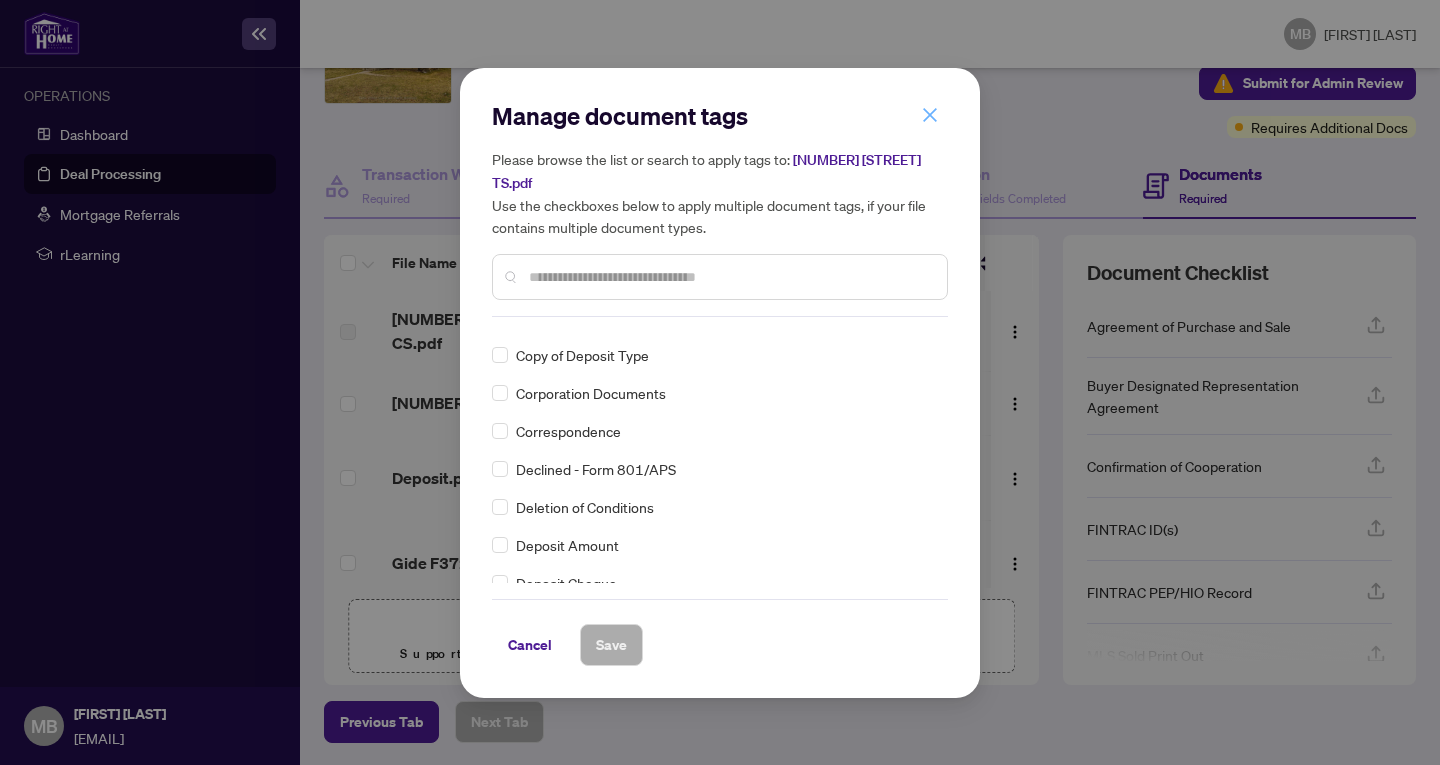click 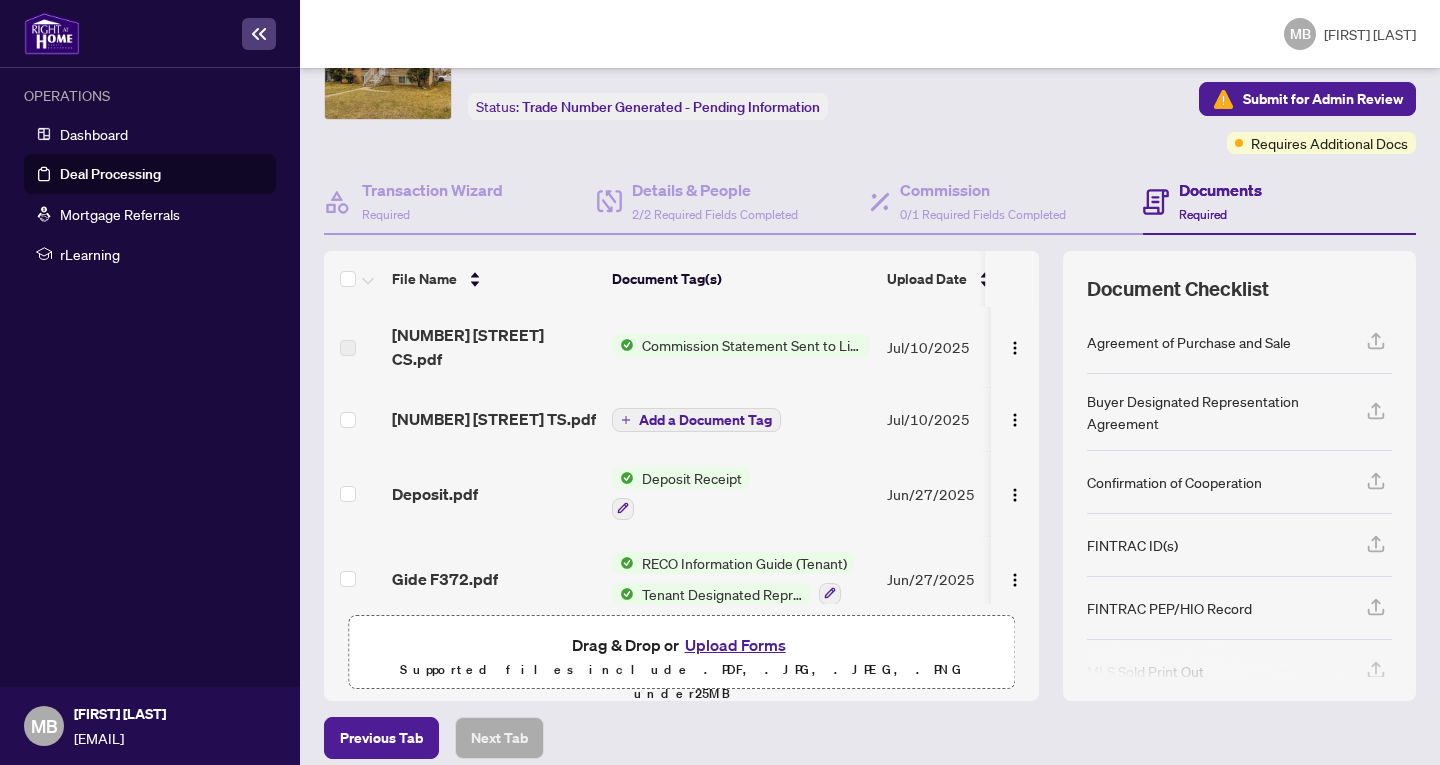 scroll, scrollTop: 123, scrollLeft: 0, axis: vertical 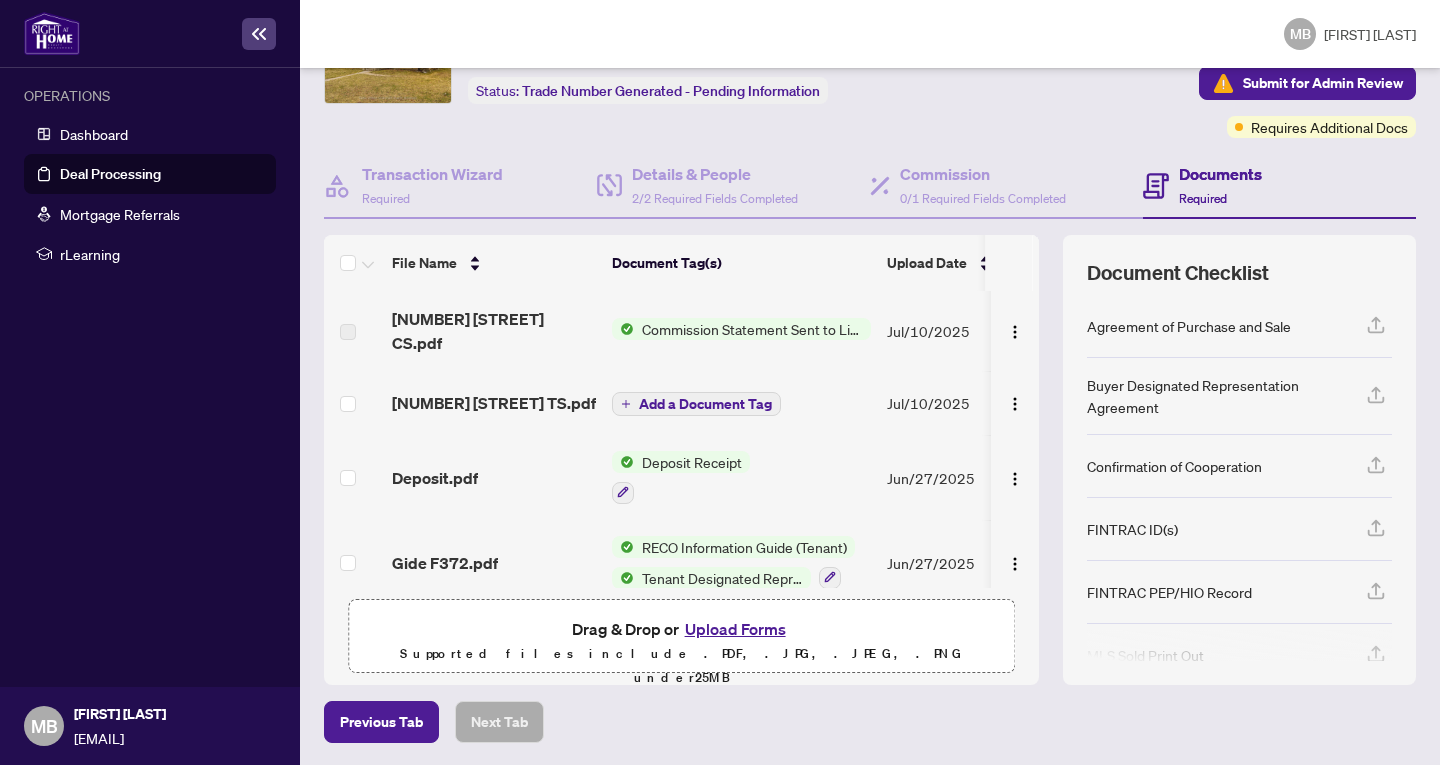 click on "Document Checklist Agreement of Purchase and Sale Buyer Designated Representation Agreement Confirmation of Cooperation FINTRAC ID(s) FINTRAC PEP/HIO Record MLS Sold Print Out Notice of Fulfillment / Waiver Receipt of Funds Record RECO Information Guide" at bounding box center (1239, 460) 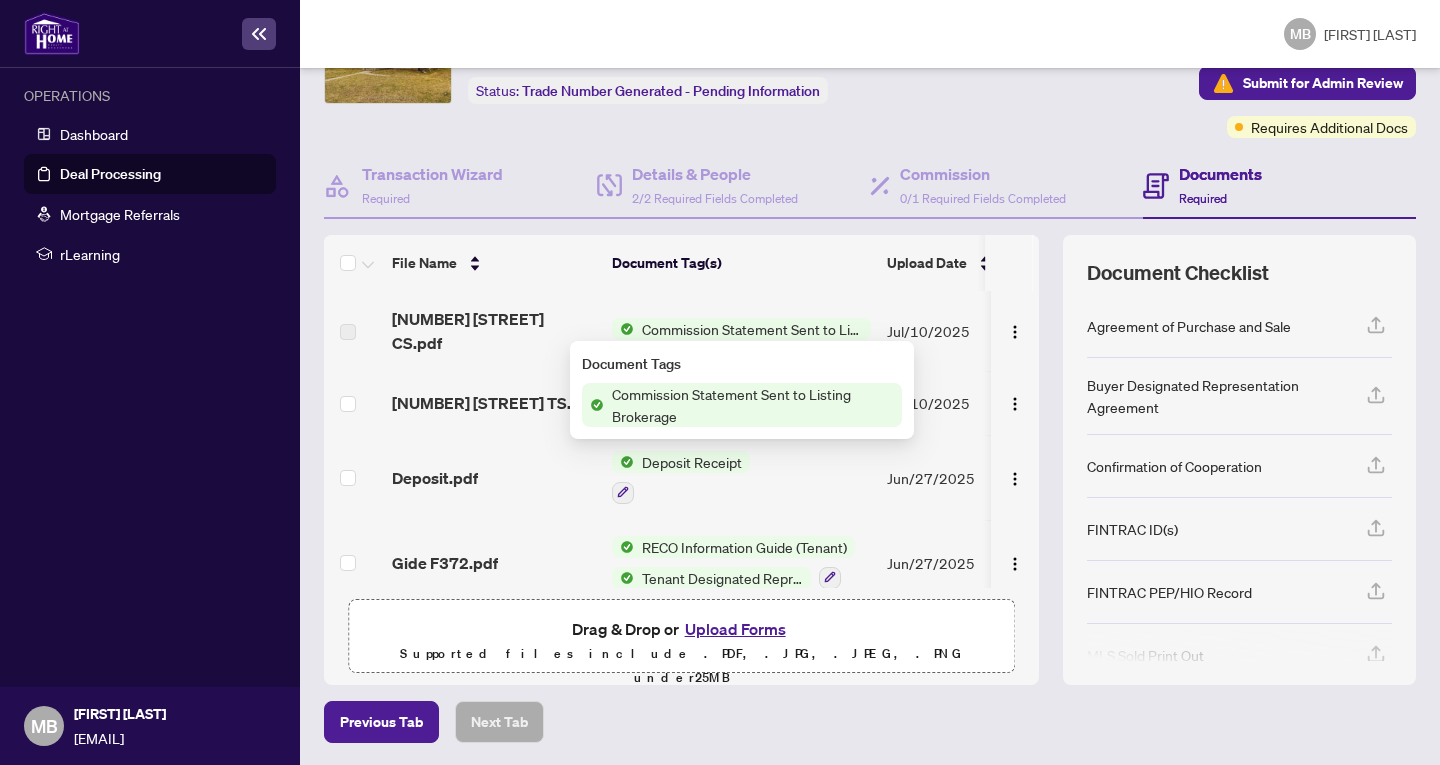 click on "Documents" at bounding box center (1220, 174) 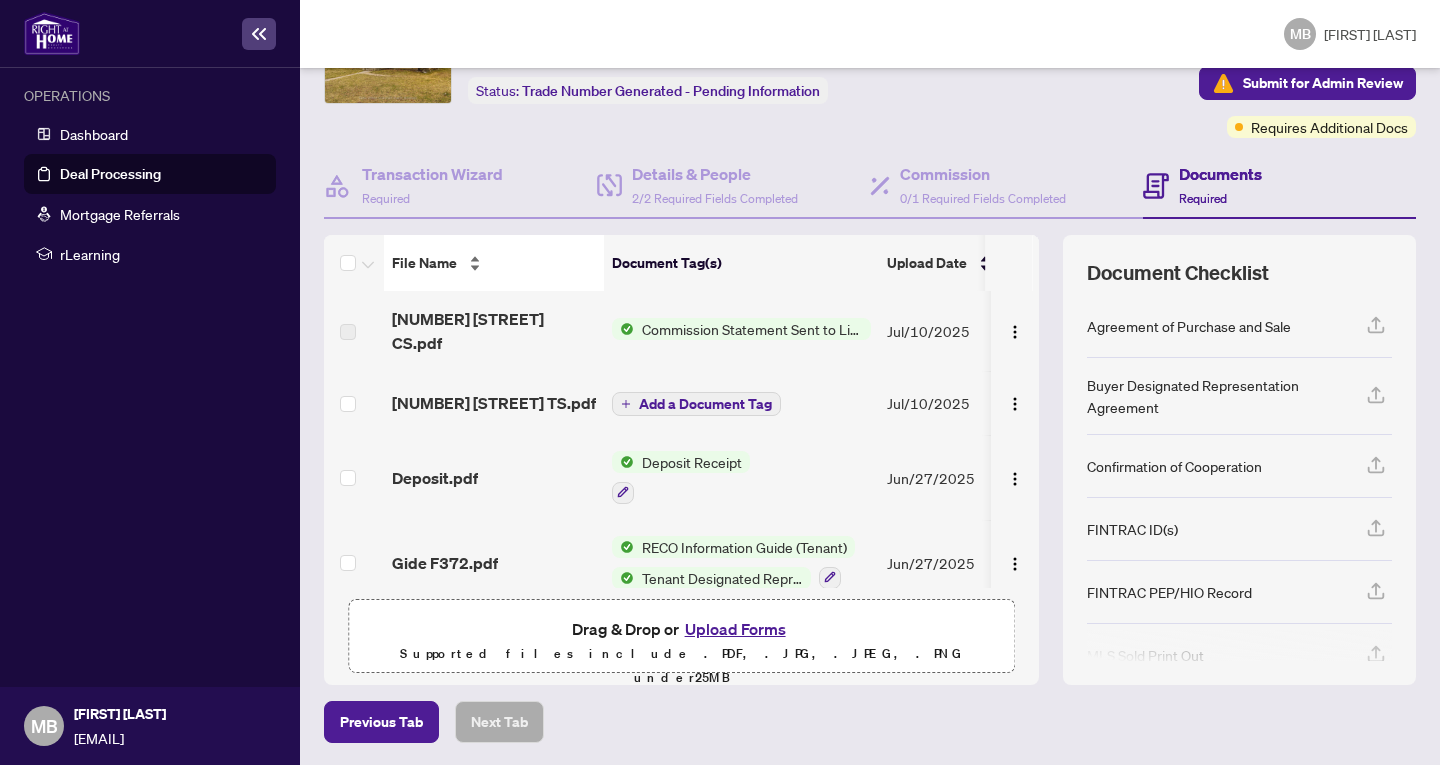click on "File Name" at bounding box center (494, 263) 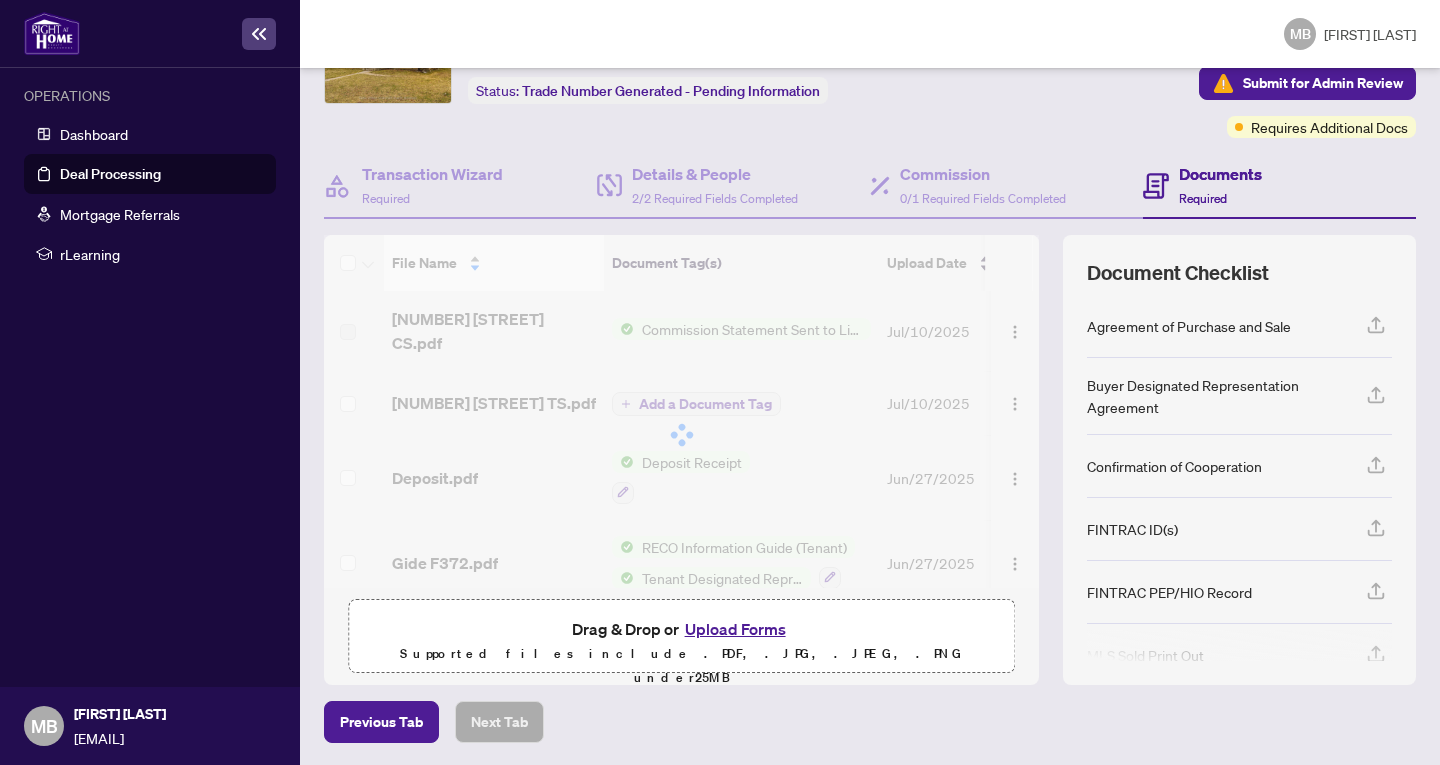 click at bounding box center [681, 435] 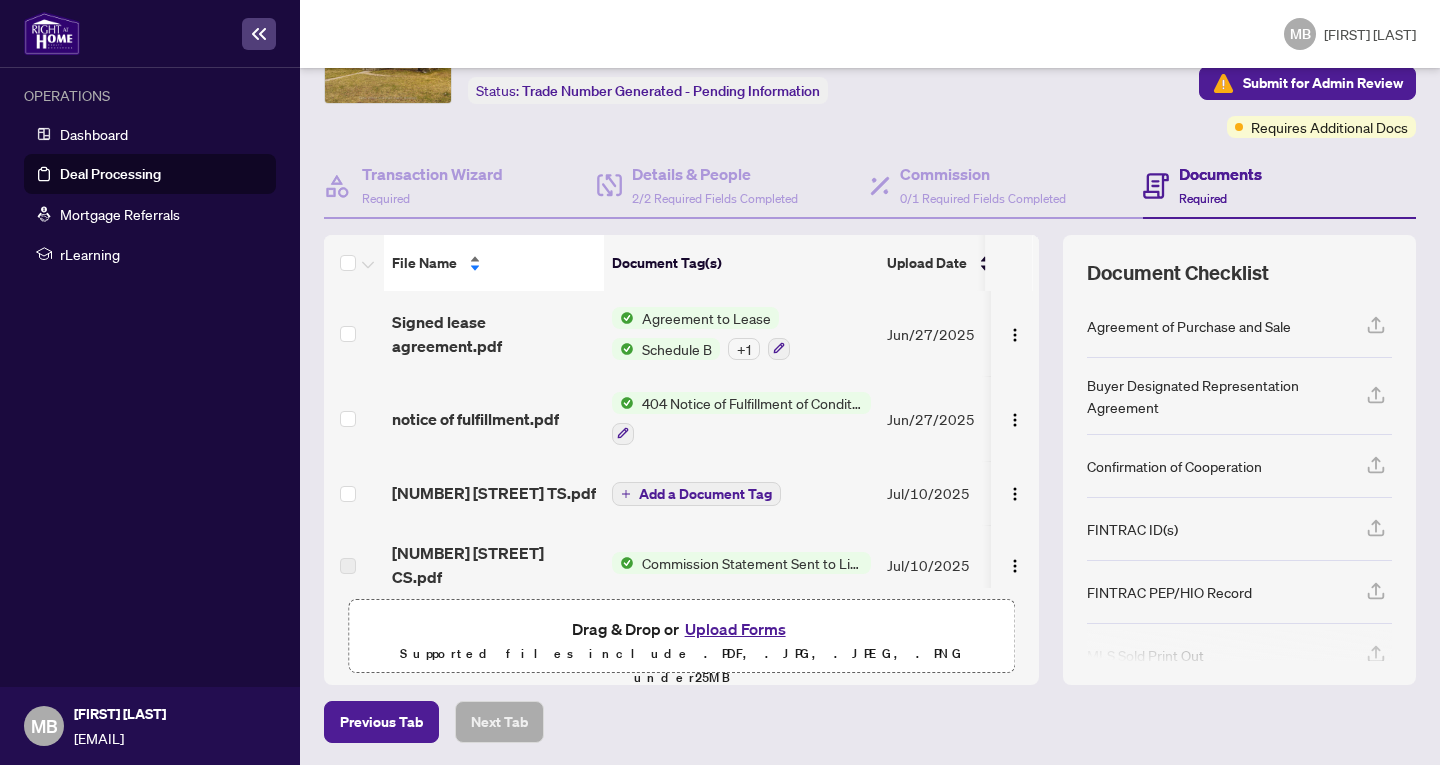 click on "File Name" at bounding box center (494, 263) 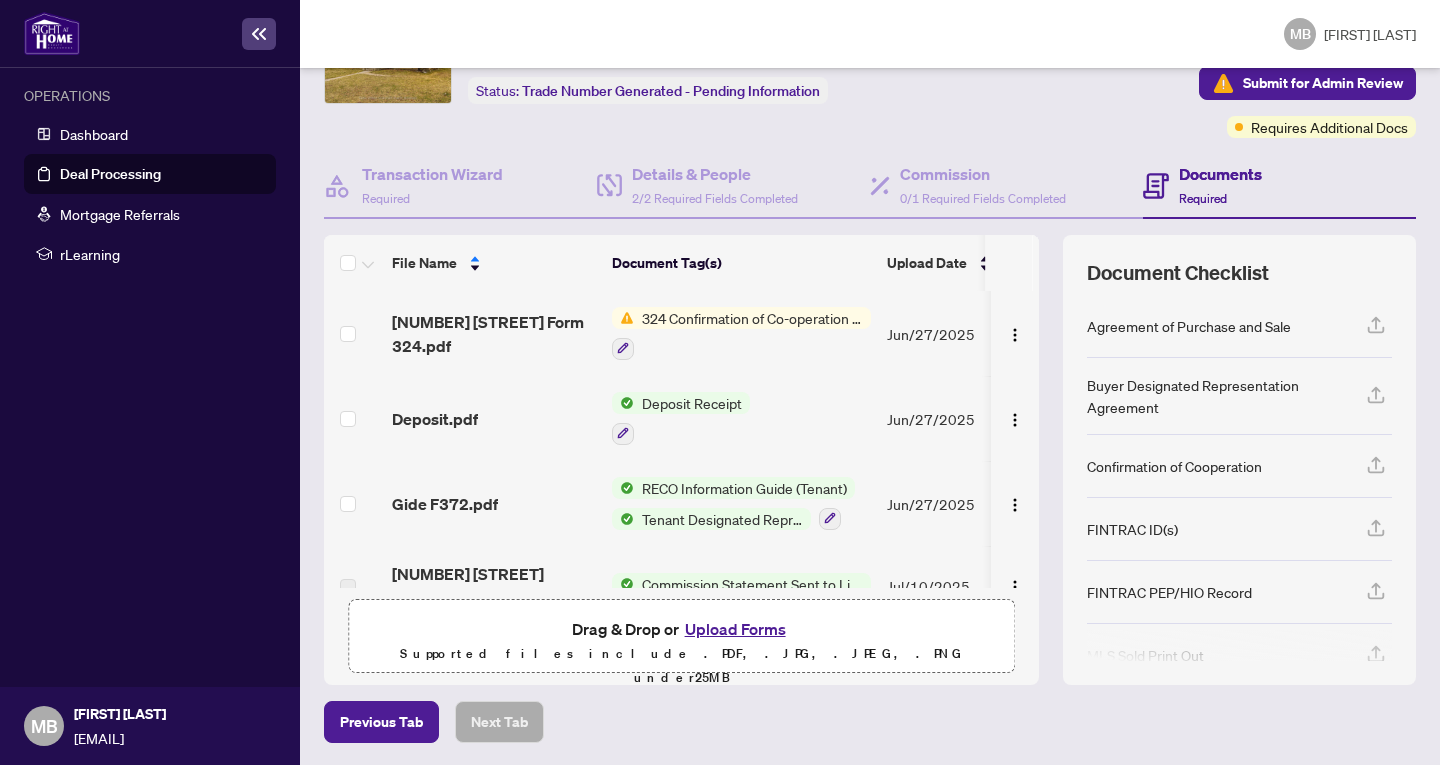 click on "Deal Processing" at bounding box center (110, 174) 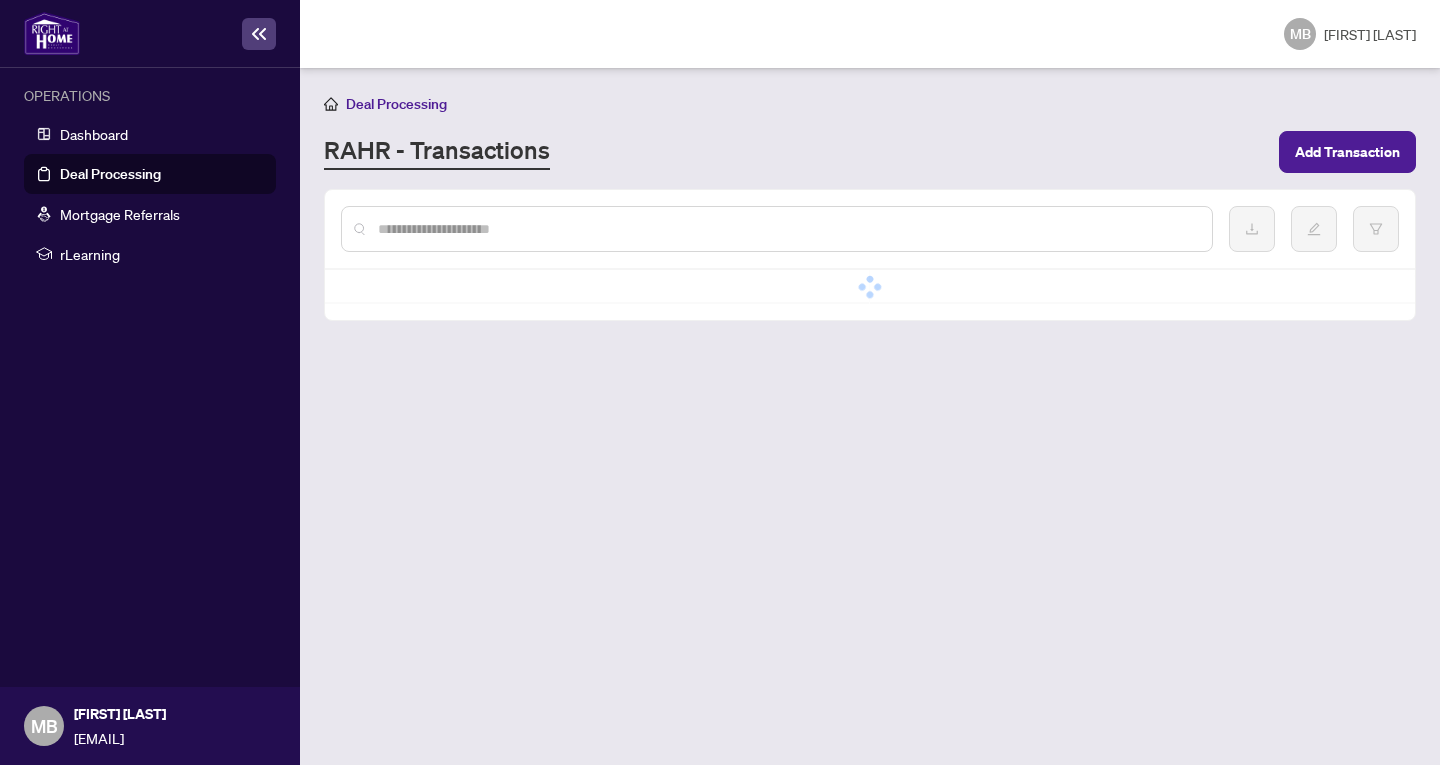 scroll, scrollTop: 0, scrollLeft: 0, axis: both 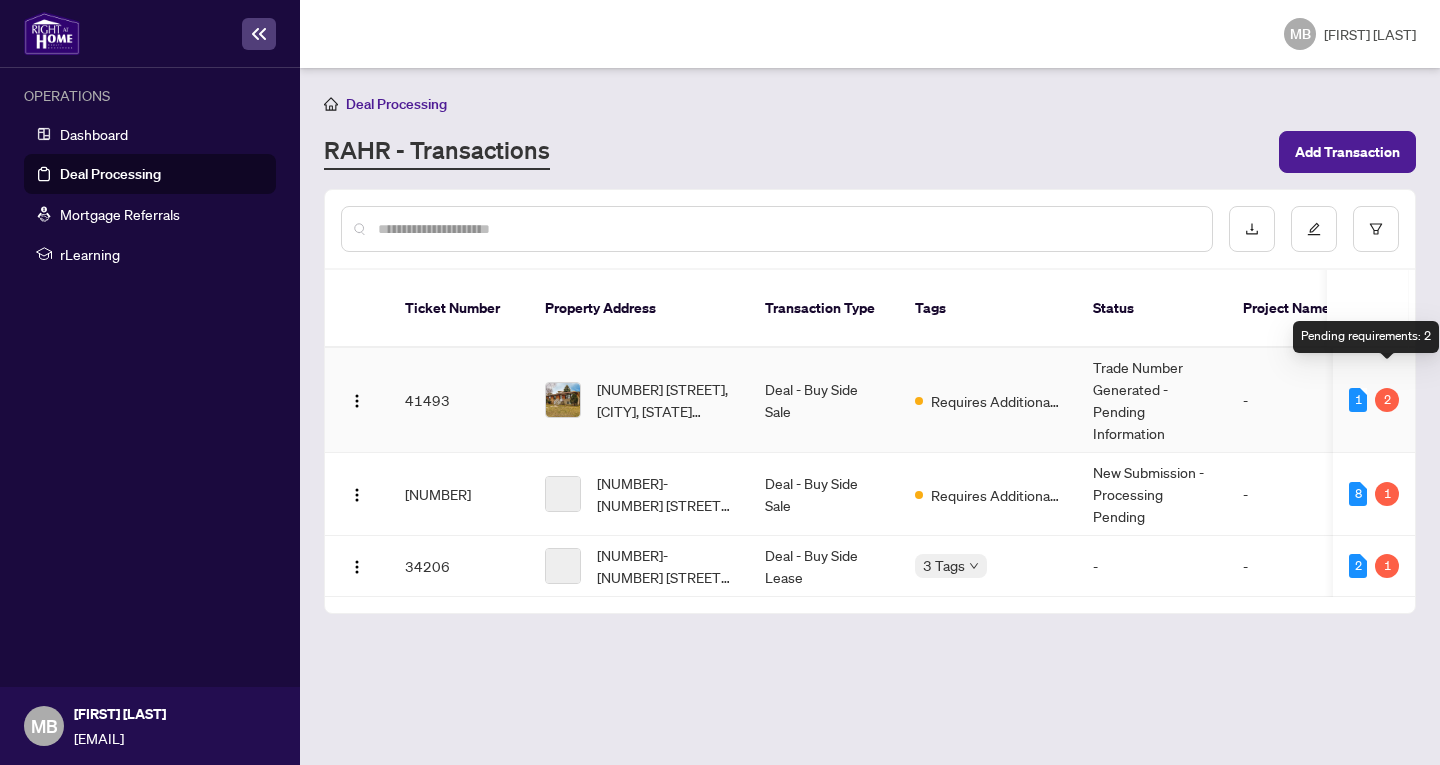 click on "2" at bounding box center [1387, 400] 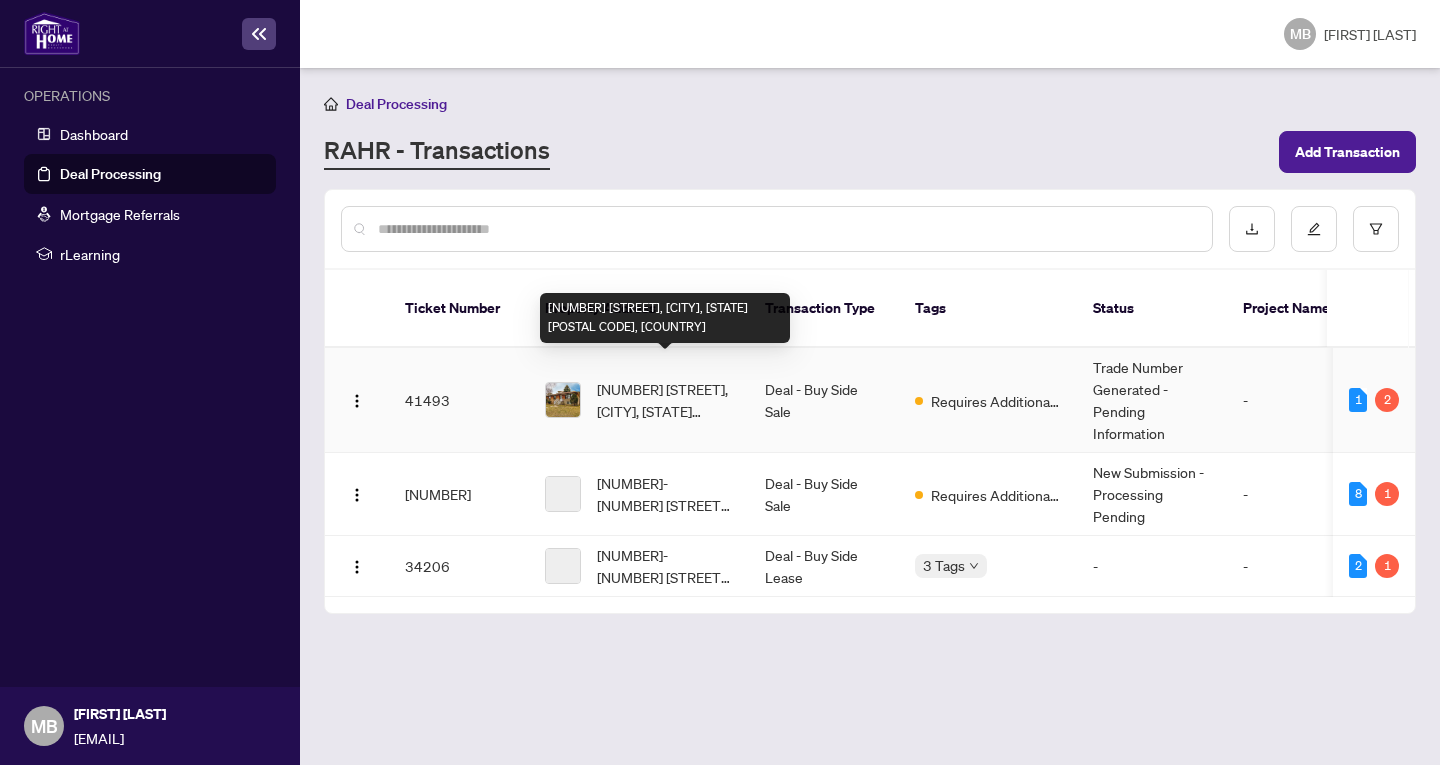 click on "Main Fl-[NUMBER] [STREET], [CITY], [STATE] [POSTAL_CODE], [COUNTRY]" at bounding box center [665, 400] 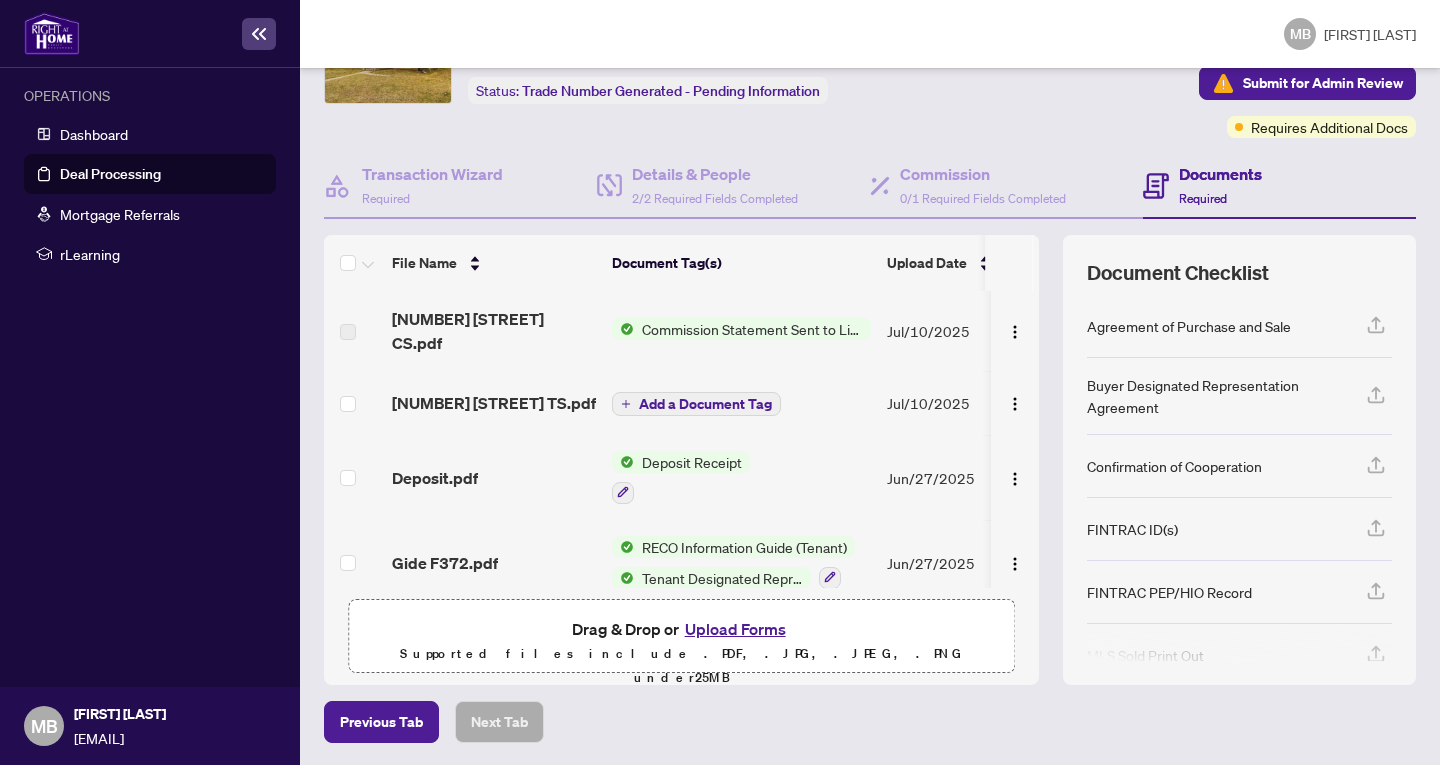 scroll, scrollTop: 116, scrollLeft: 0, axis: vertical 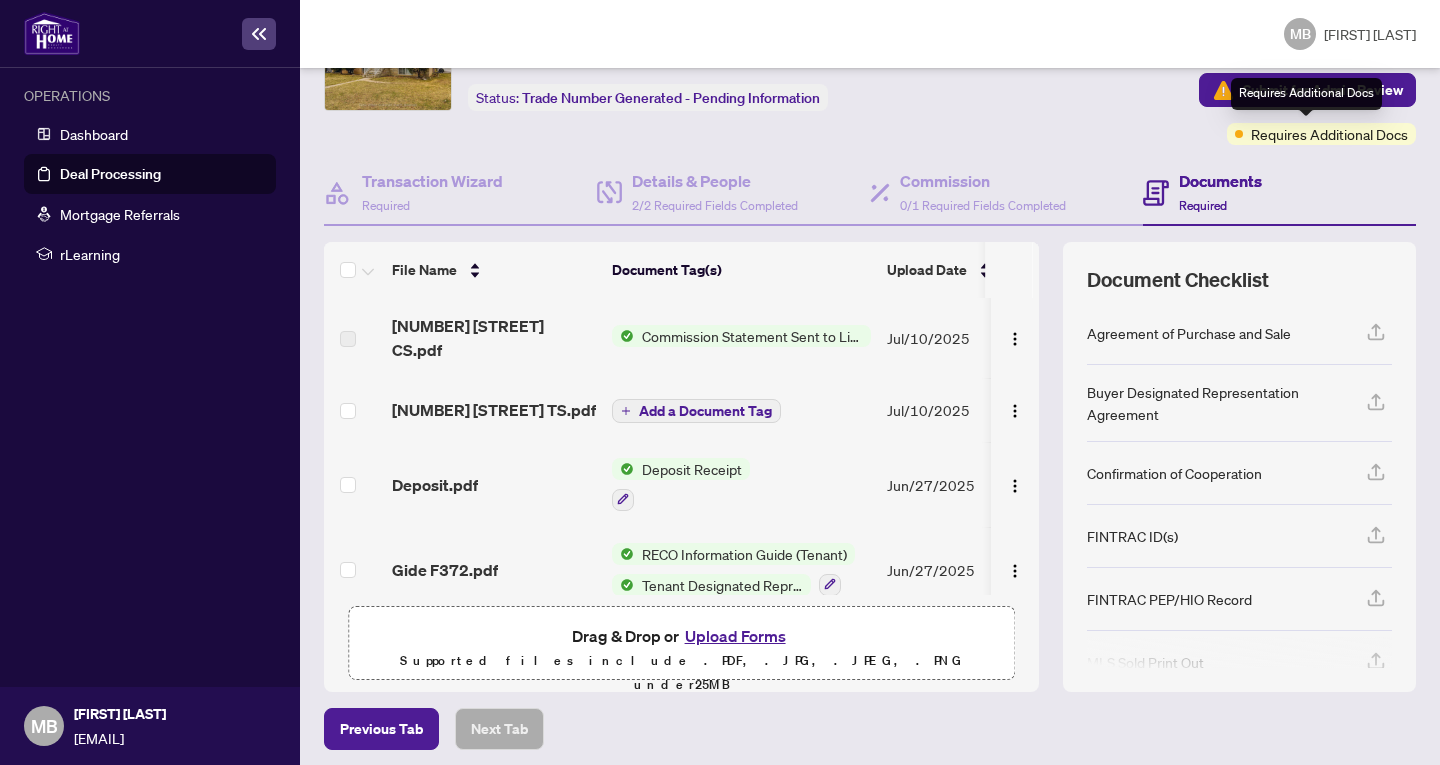 click on "Requires Additional Docs" at bounding box center [1329, 134] 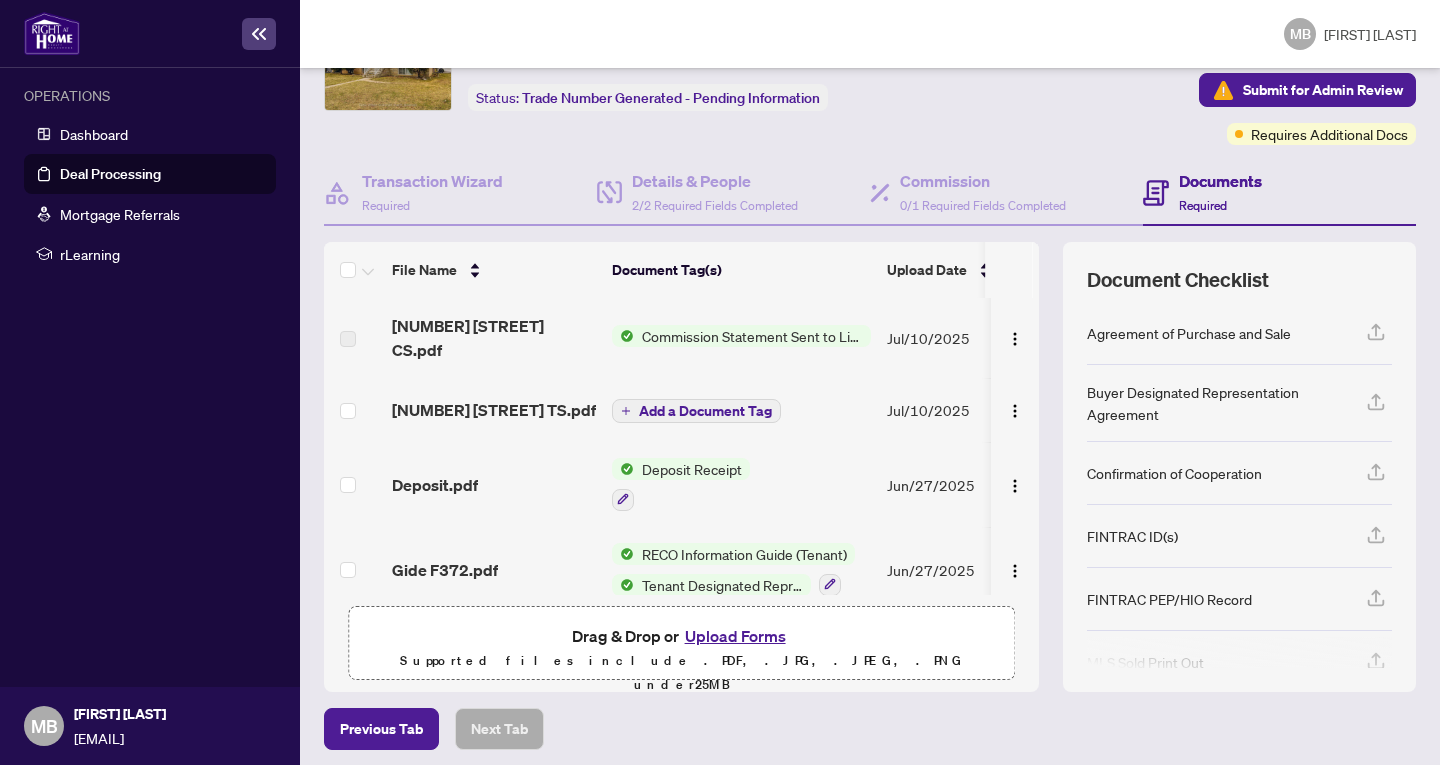 scroll, scrollTop: 123, scrollLeft: 0, axis: vertical 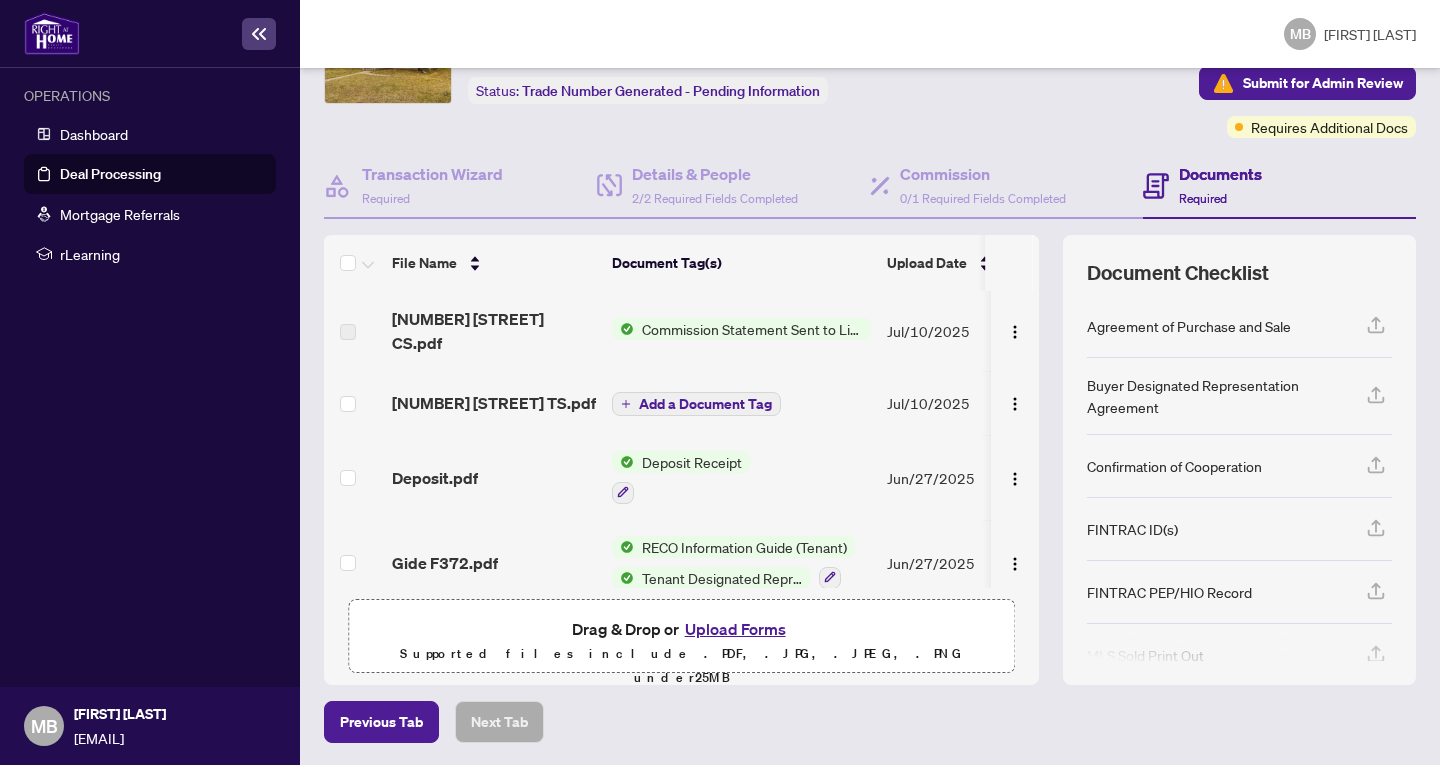 click on "Deal Processing" at bounding box center (110, 174) 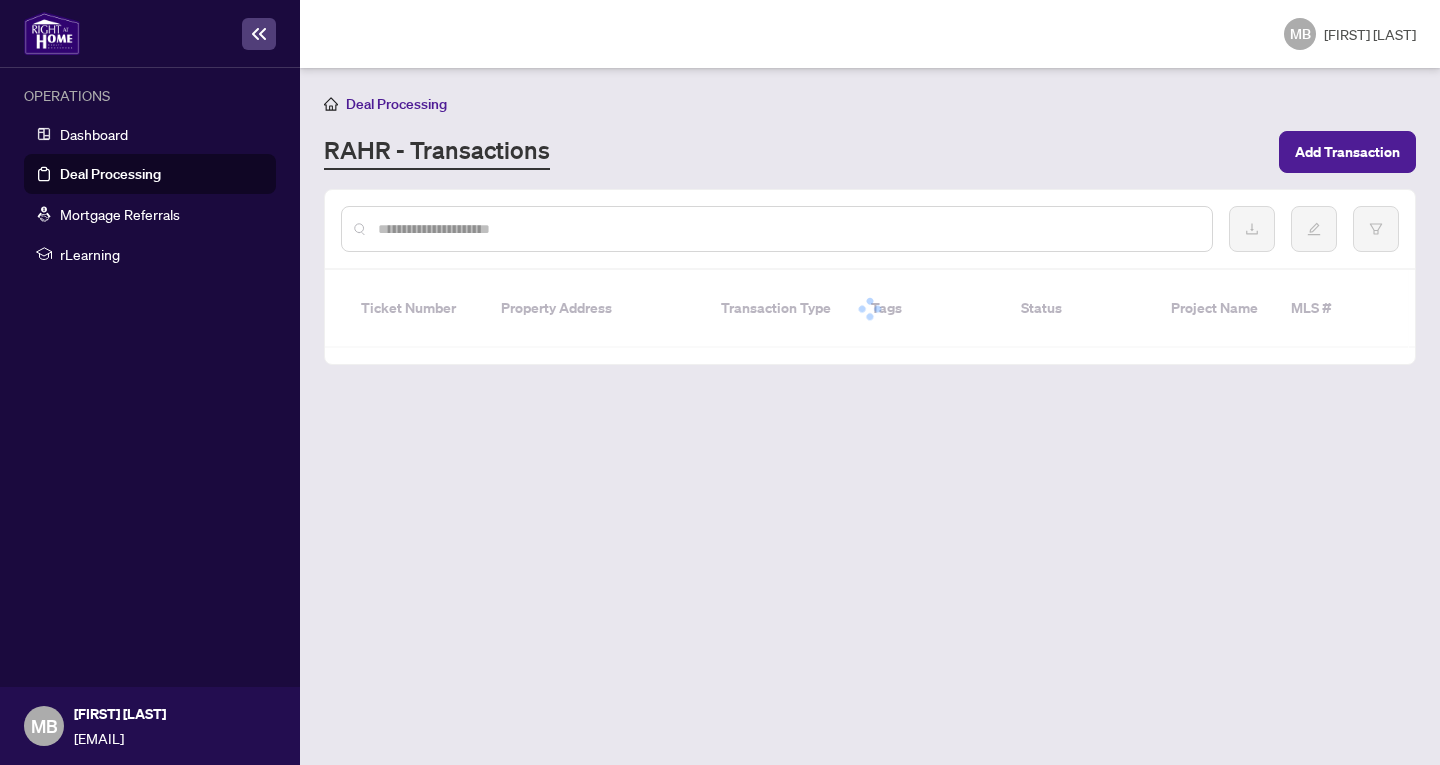 scroll, scrollTop: 0, scrollLeft: 0, axis: both 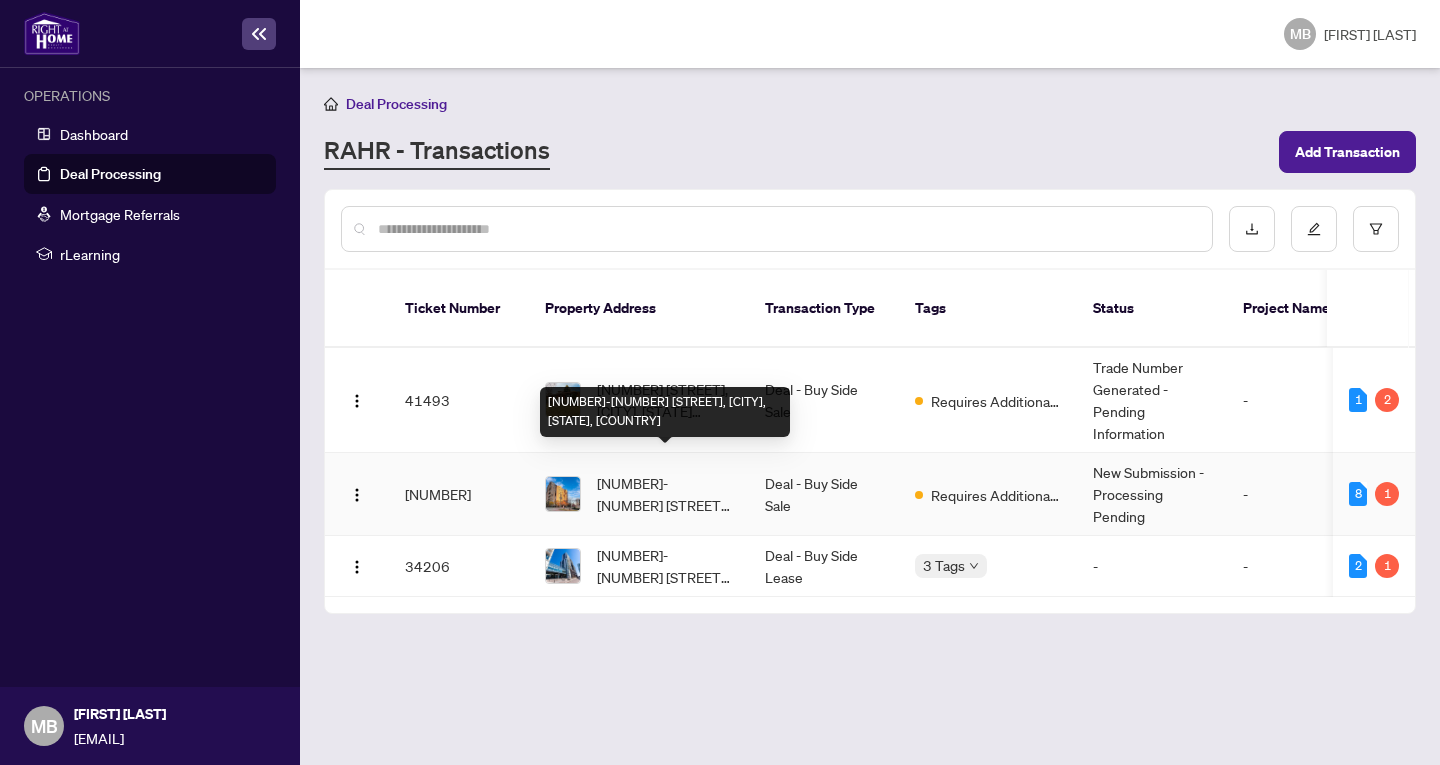 click on "[NUMBER]-[NUMBER] [STREET], [CITY], [STATE] [POSTAL_CODE], [COUNTRY]" at bounding box center (665, 494) 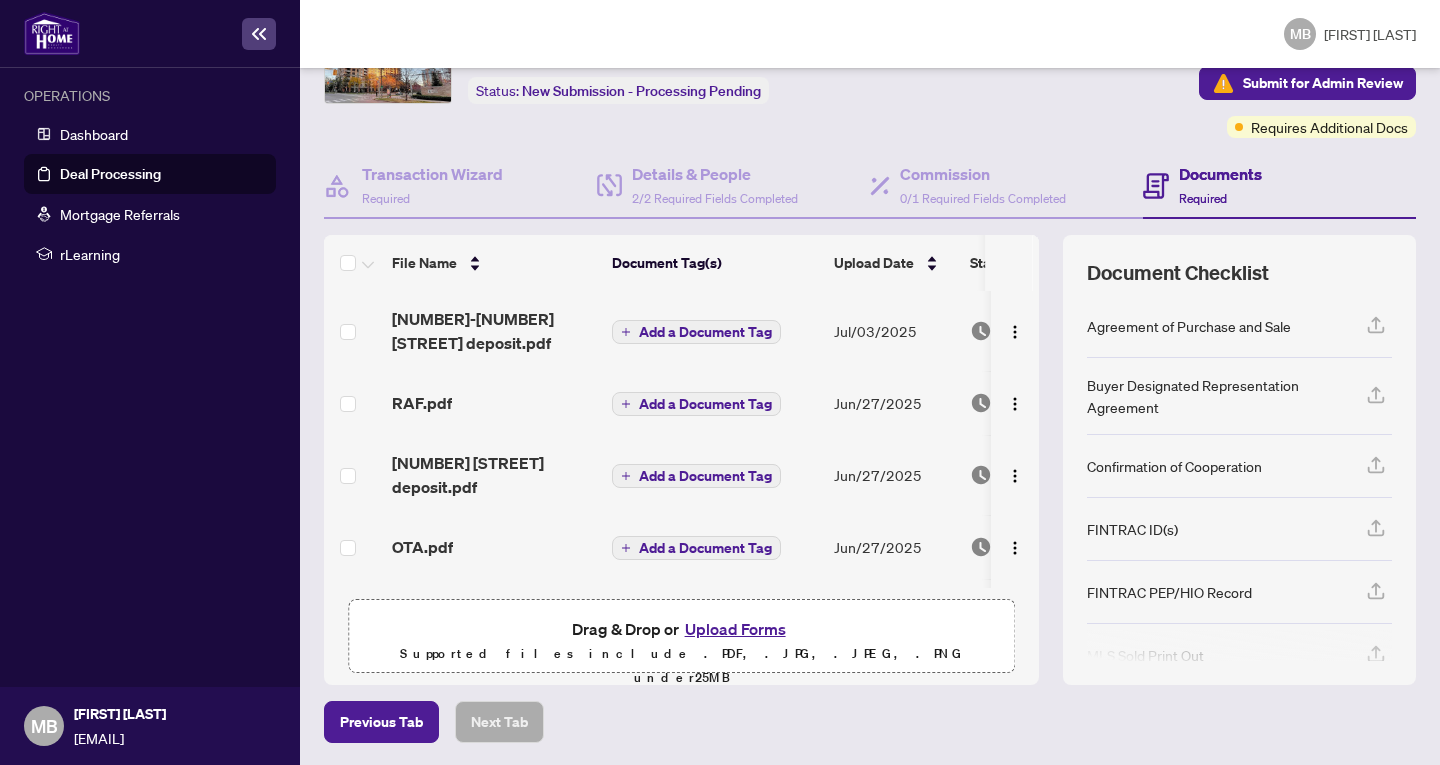 scroll, scrollTop: 0, scrollLeft: 0, axis: both 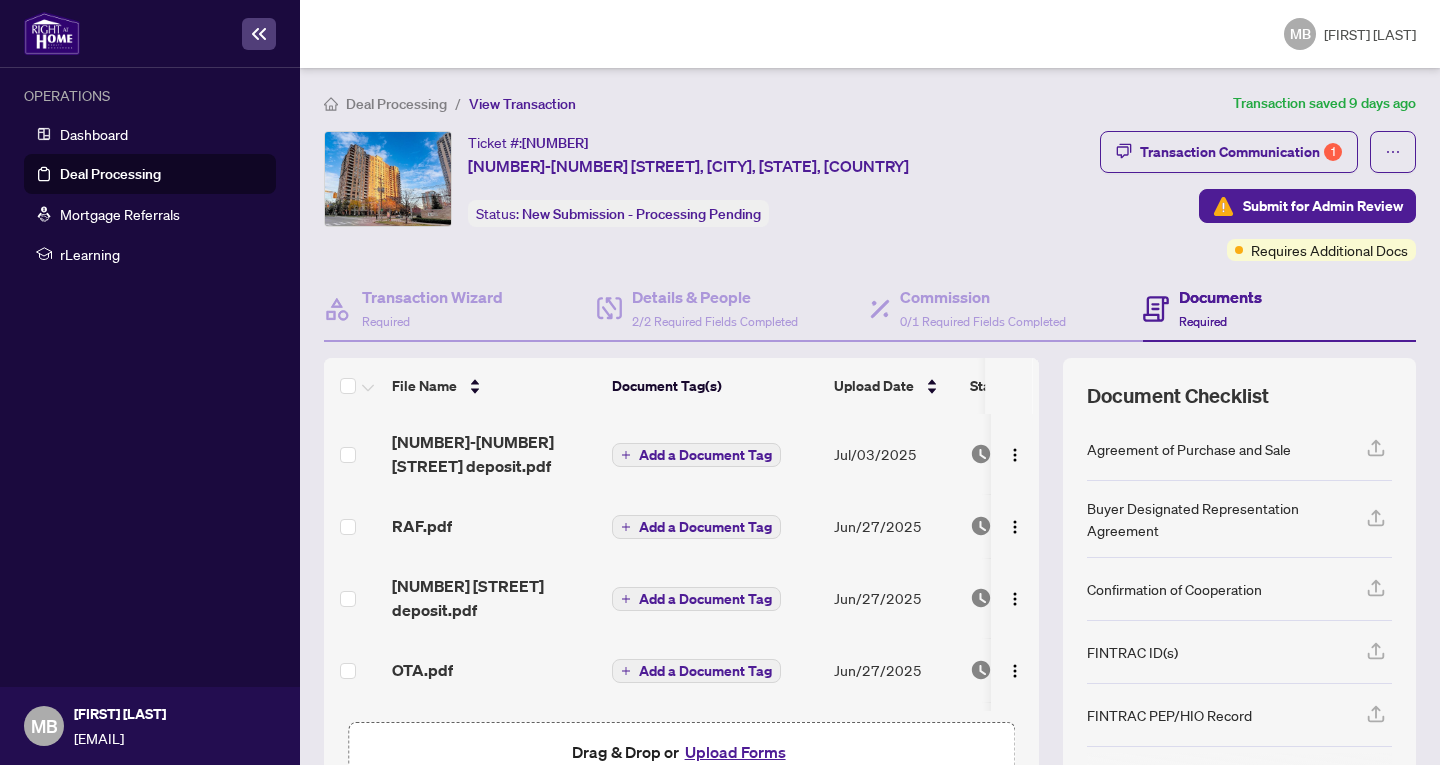 click 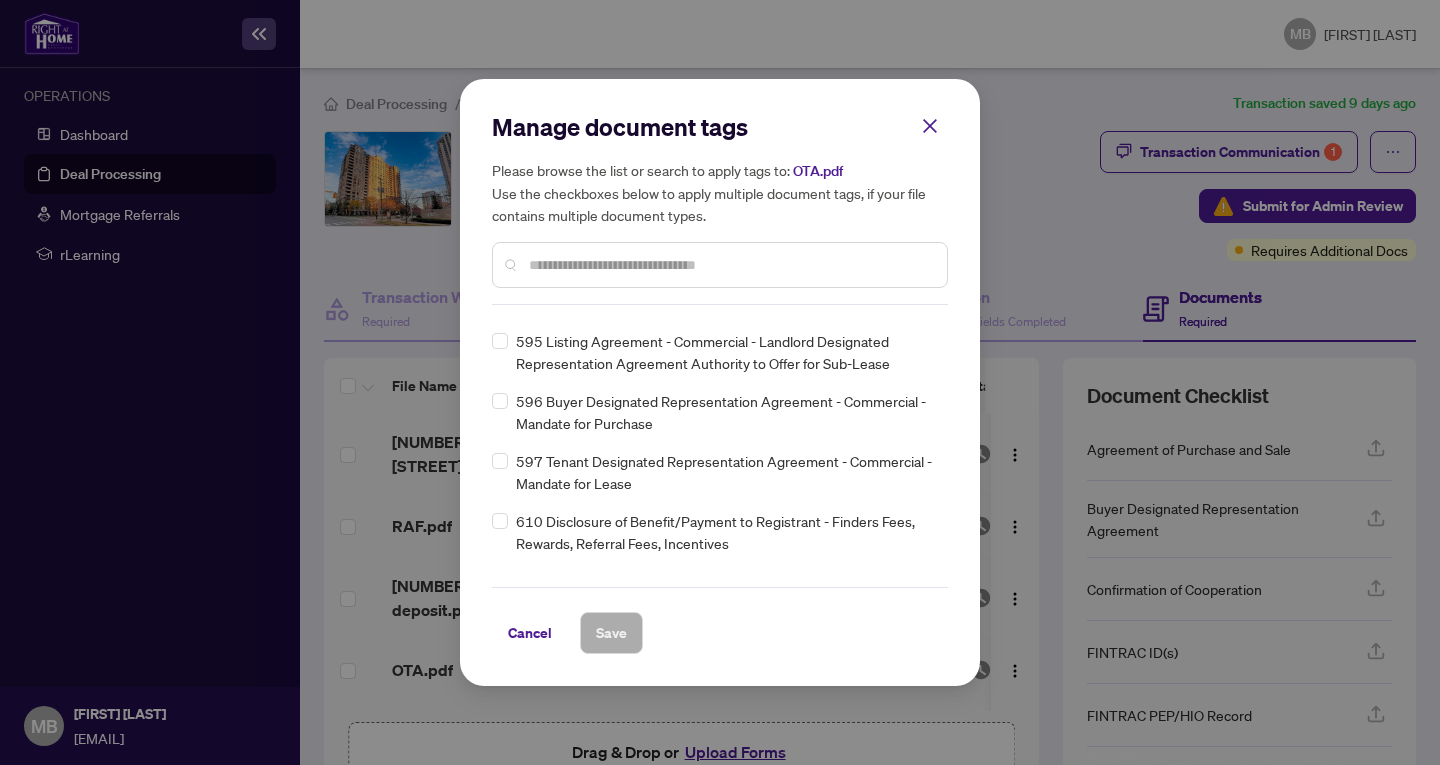 scroll, scrollTop: 14258, scrollLeft: 0, axis: vertical 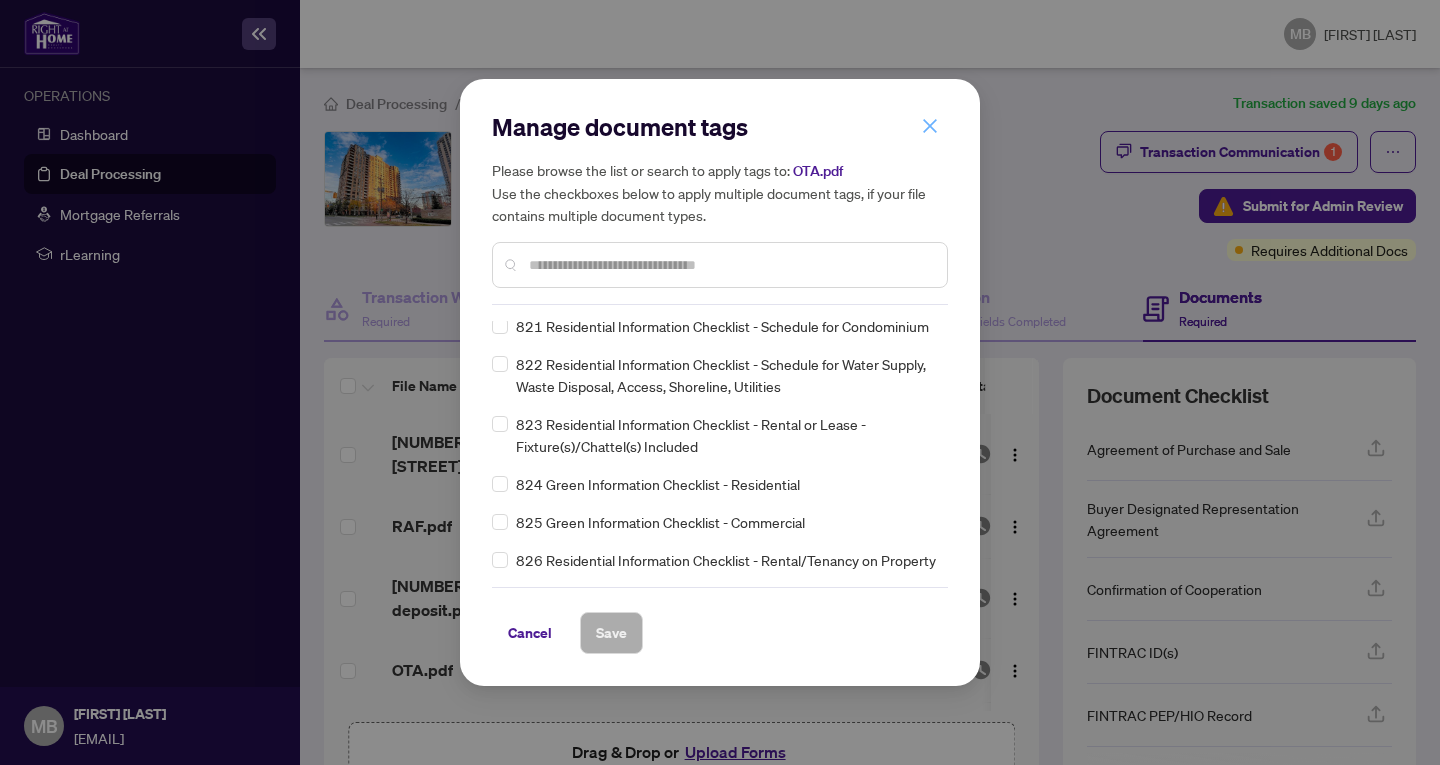 click 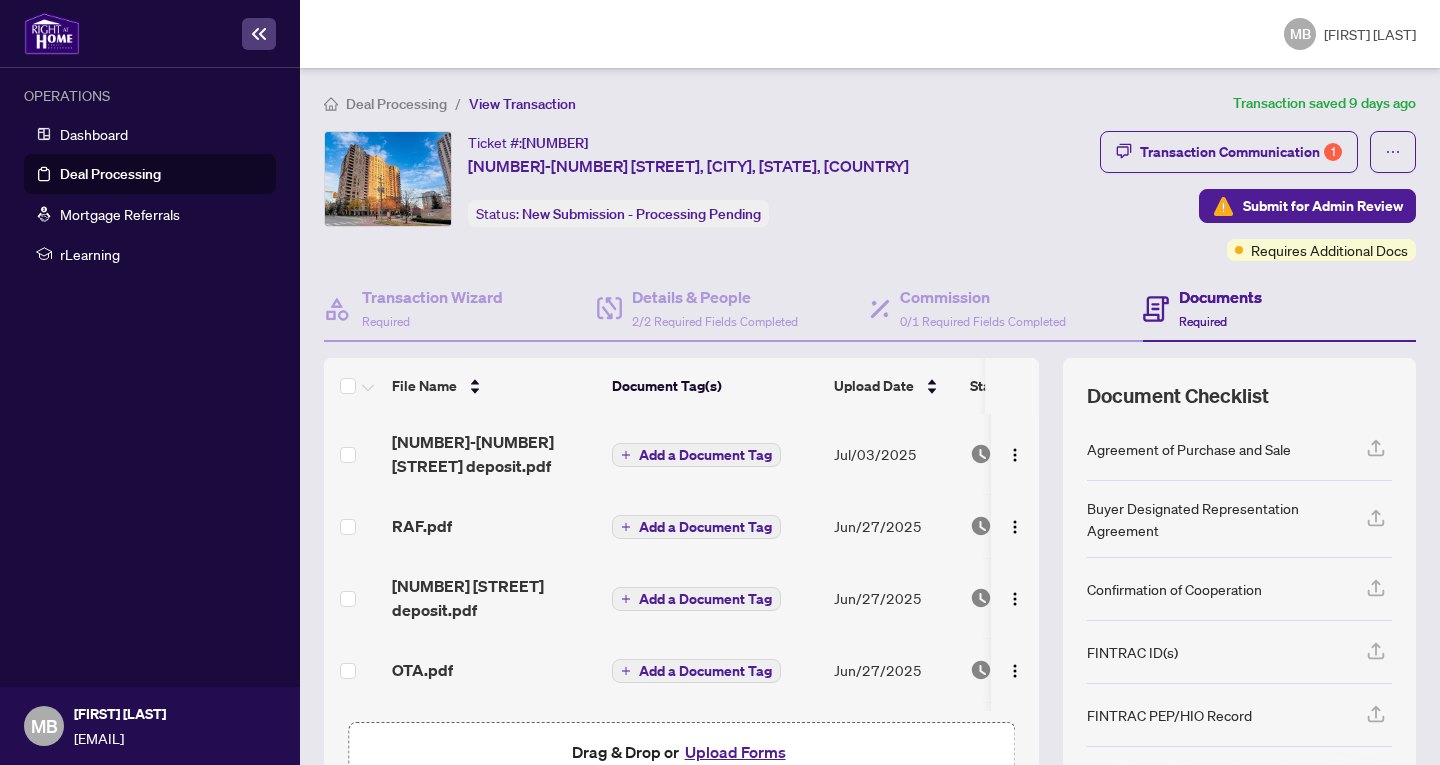 click on "Deal Processing" at bounding box center (110, 174) 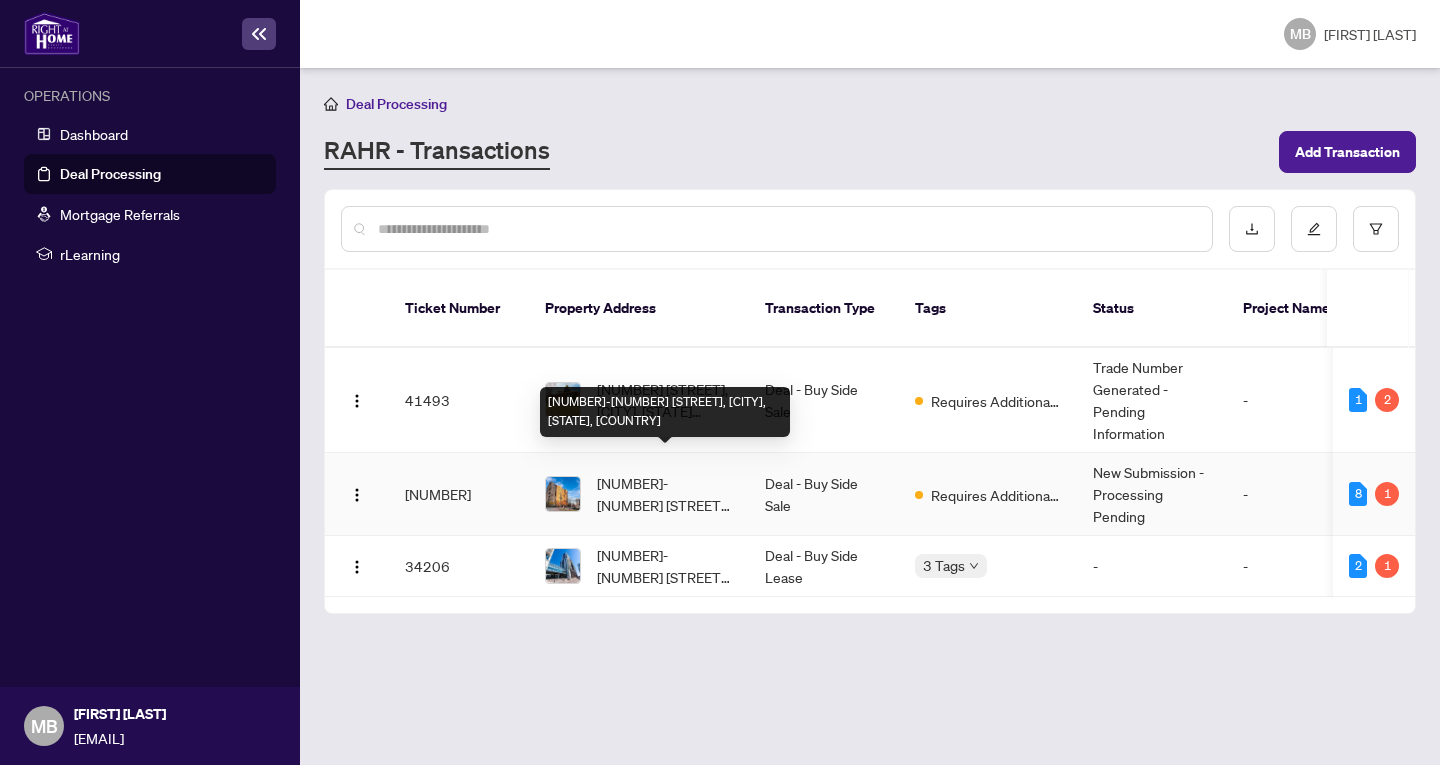 click on "[NUMBER]-[NUMBER] [STREET], [CITY], [STATE] [POSTAL_CODE], [COUNTRY]" at bounding box center [665, 494] 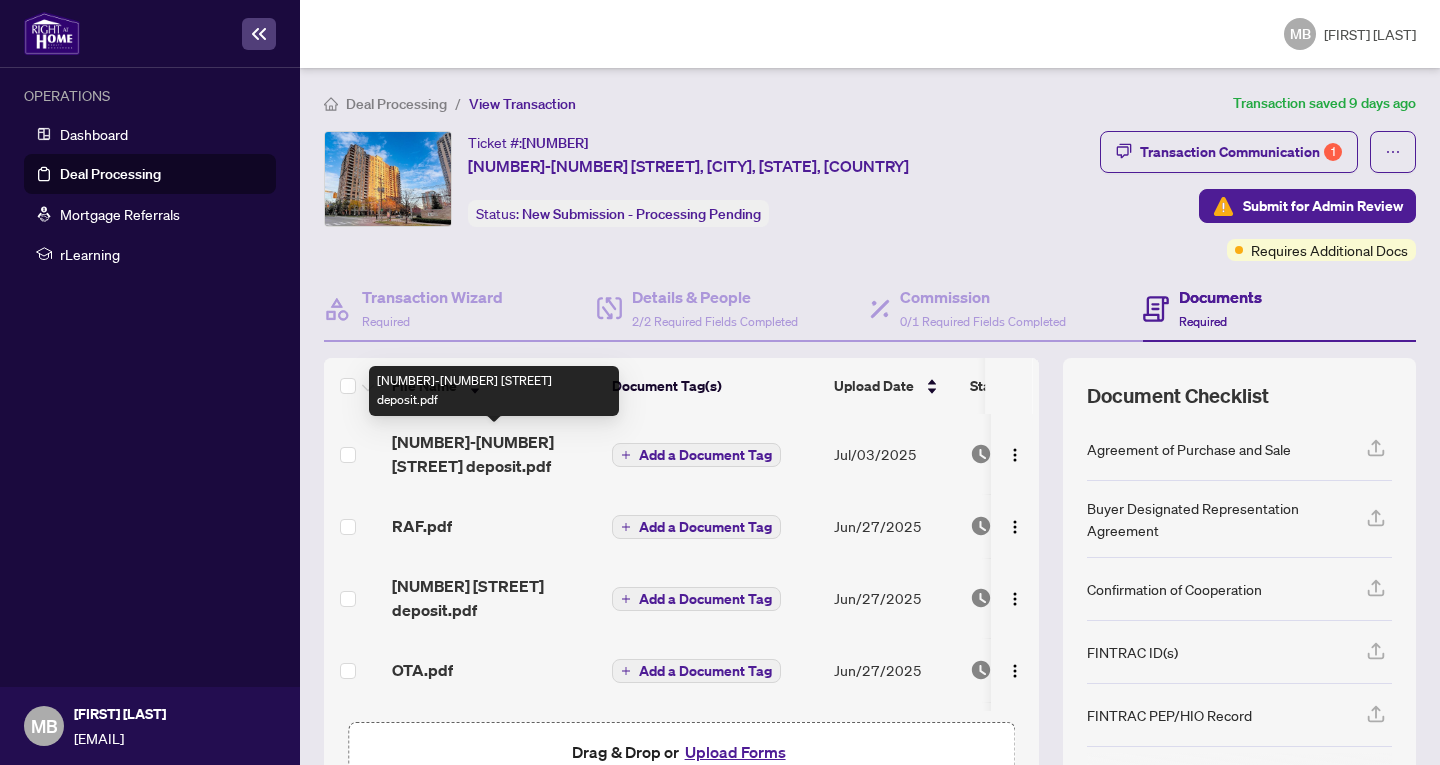 click on "[NUMBER]-[NUMBER]Sommersetdeposit.pdf" at bounding box center [494, 454] 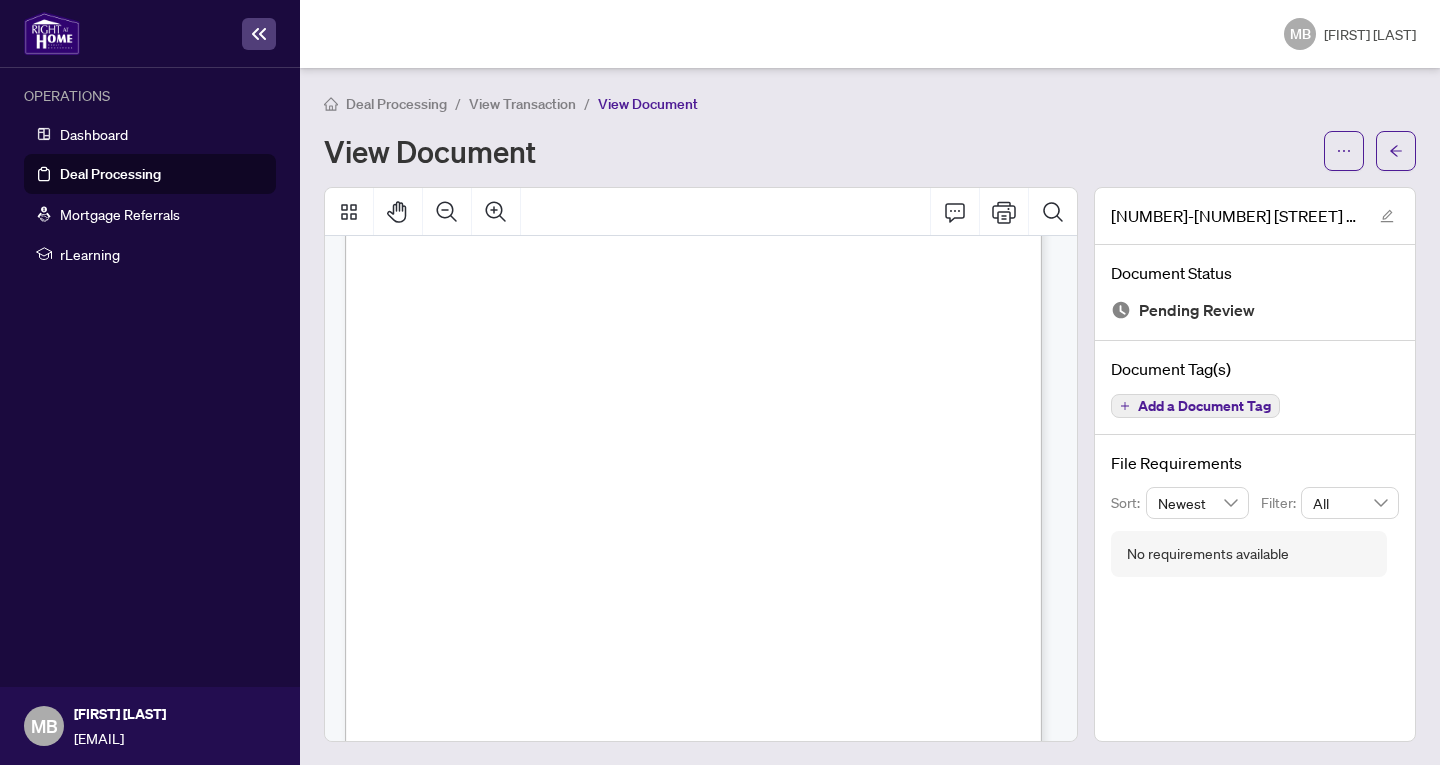 scroll, scrollTop: 0, scrollLeft: 0, axis: both 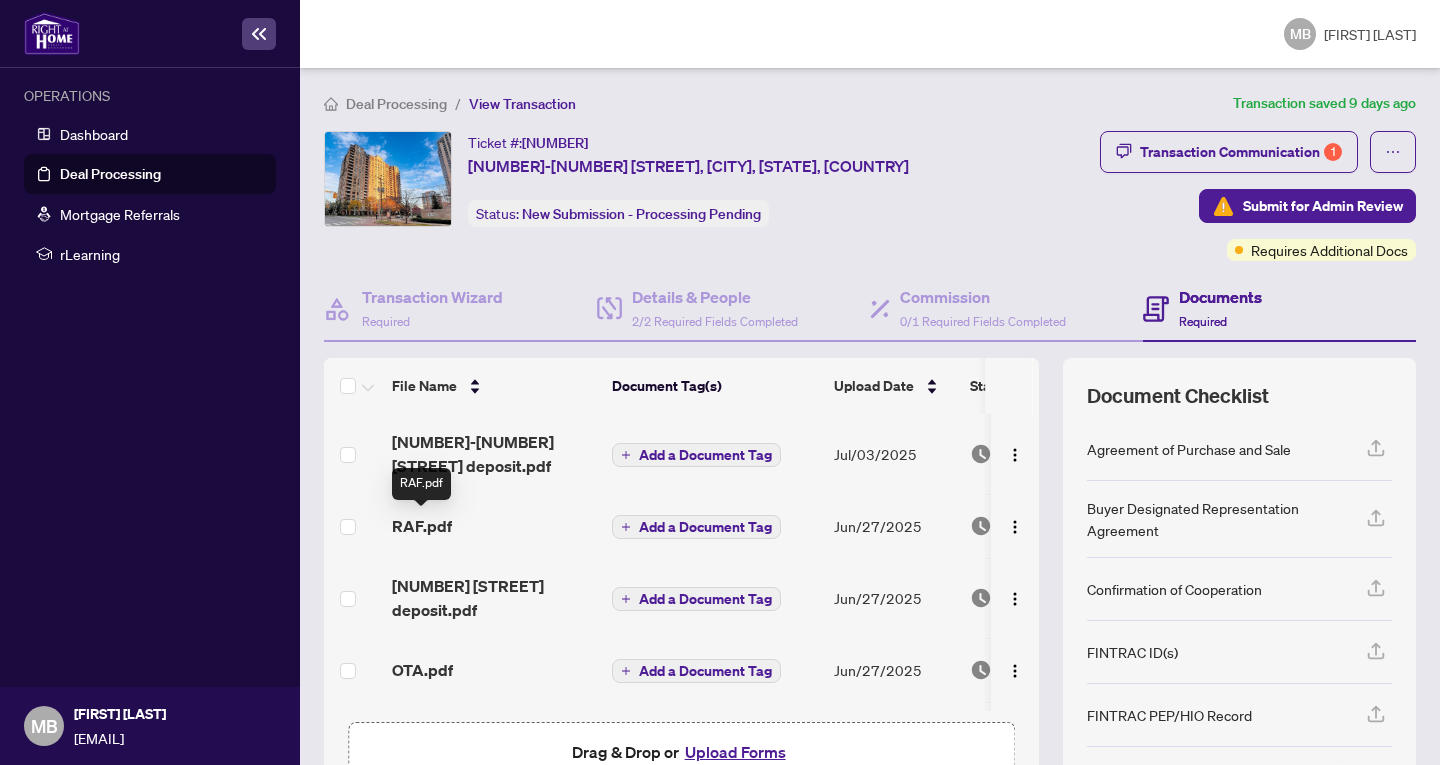 click on "RAF.pdf" at bounding box center [422, 526] 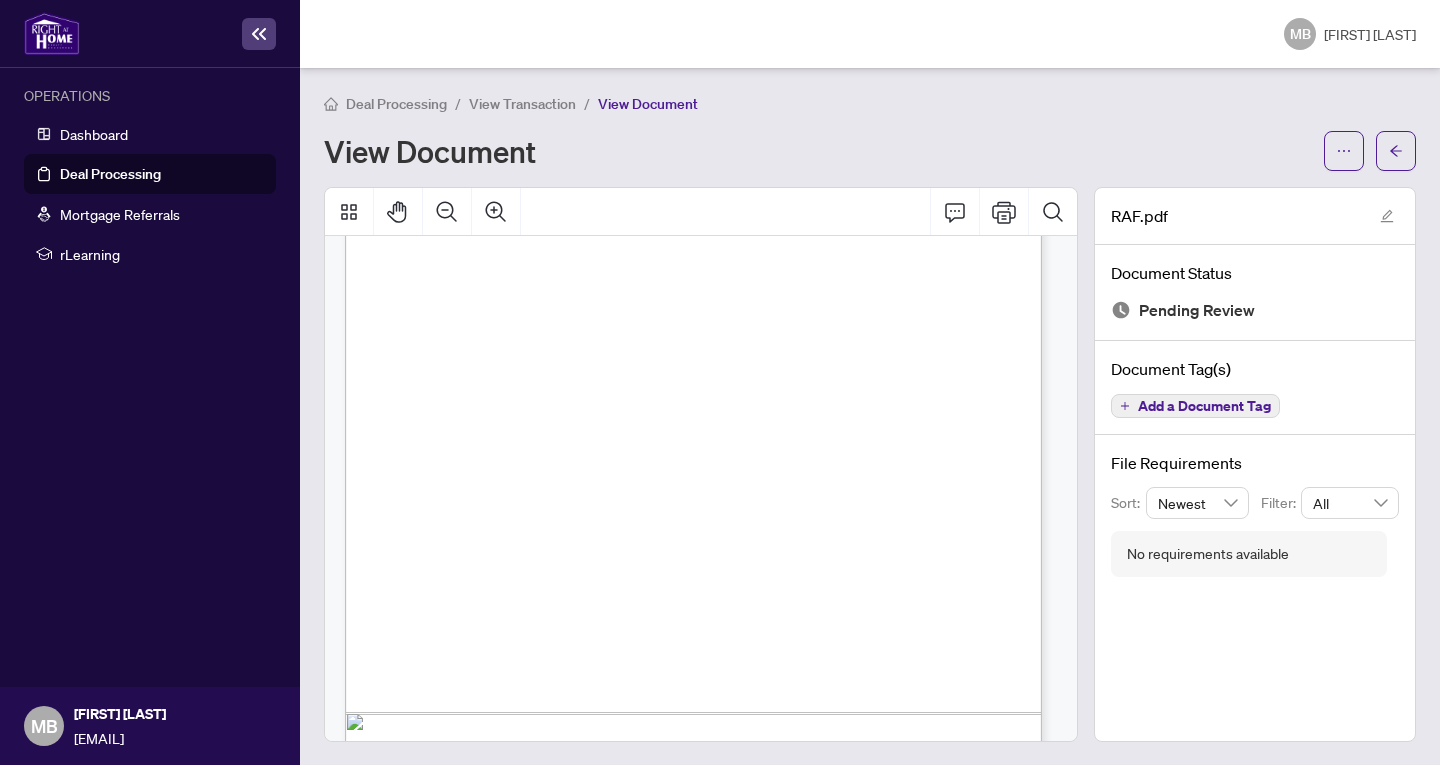 scroll, scrollTop: 0, scrollLeft: 0, axis: both 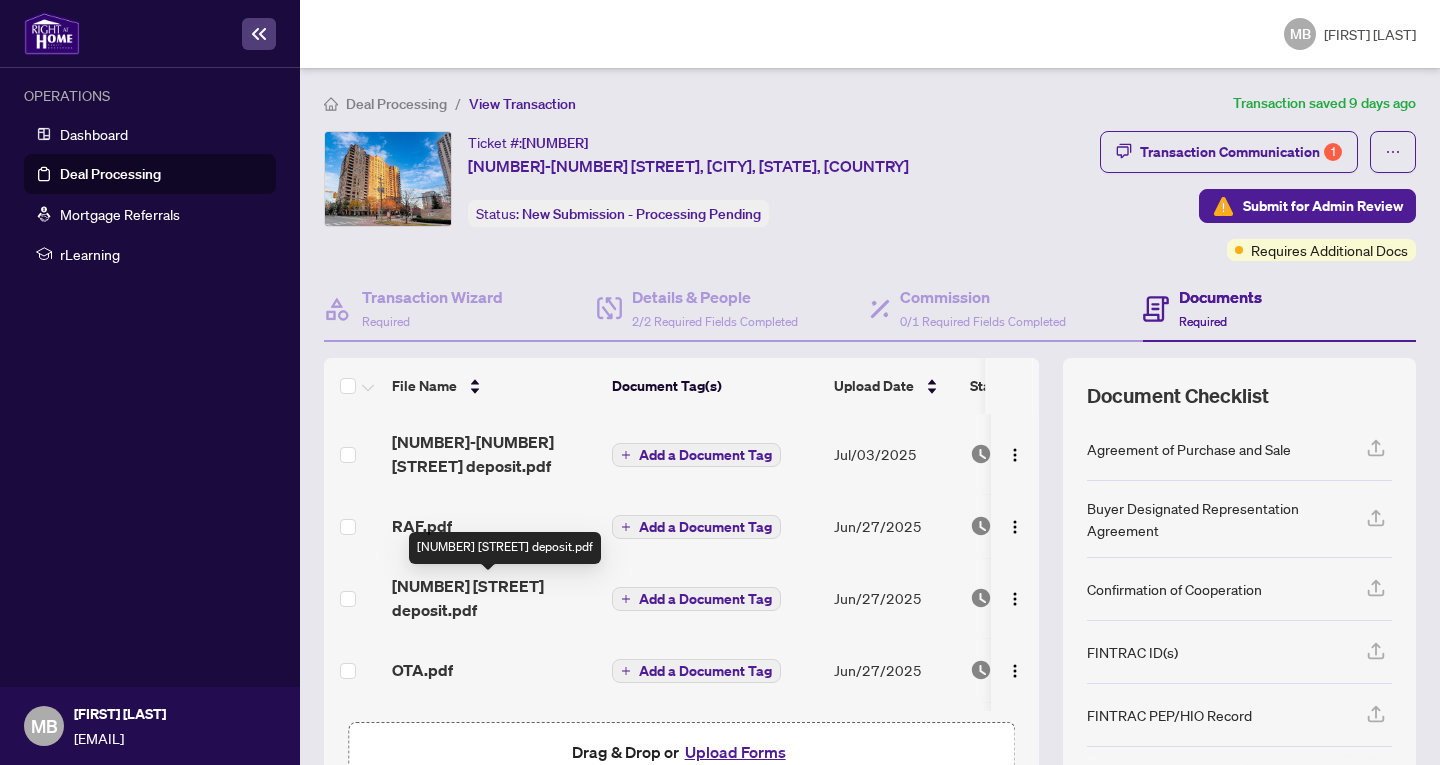 click on "[NUMBER] Sommerset deposit.pdf" at bounding box center [494, 598] 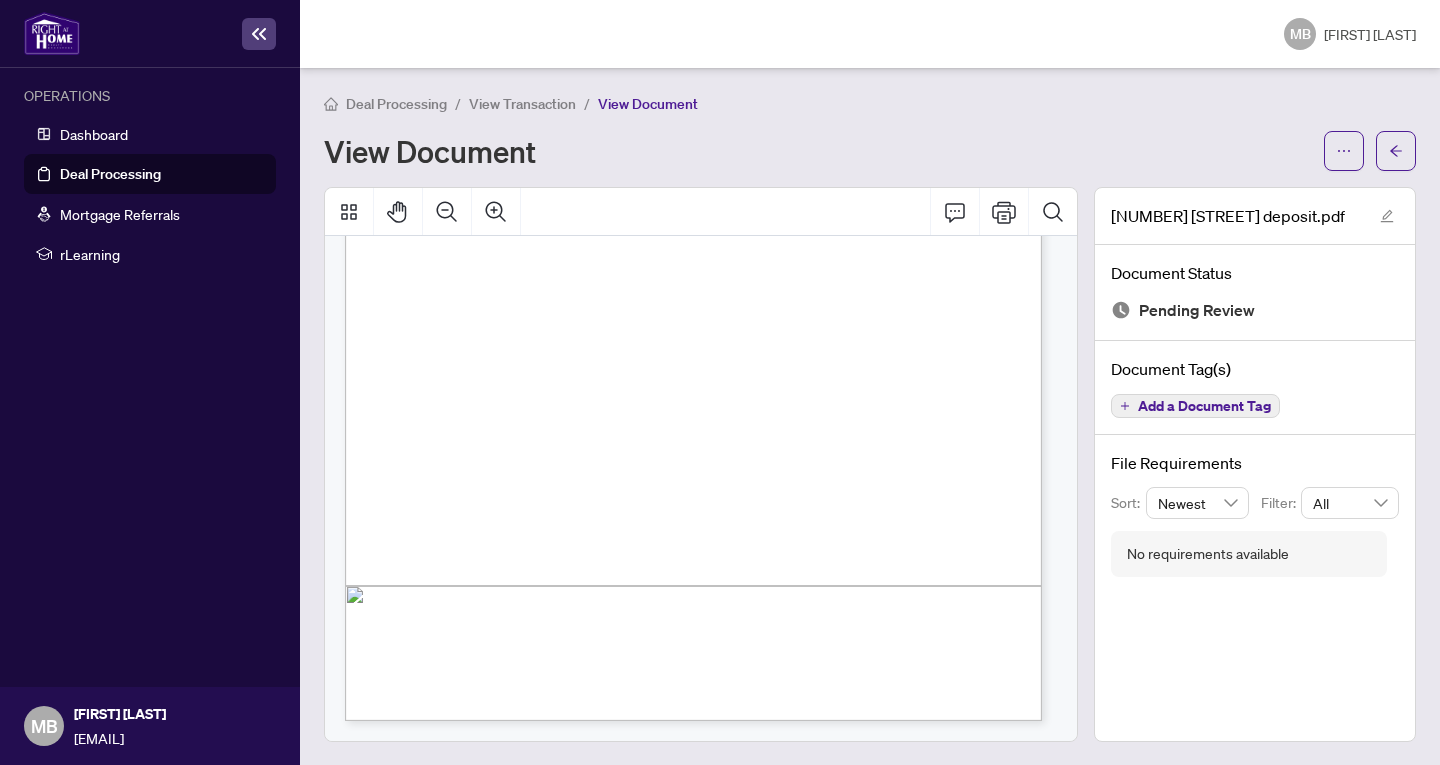 scroll, scrollTop: 0, scrollLeft: 0, axis: both 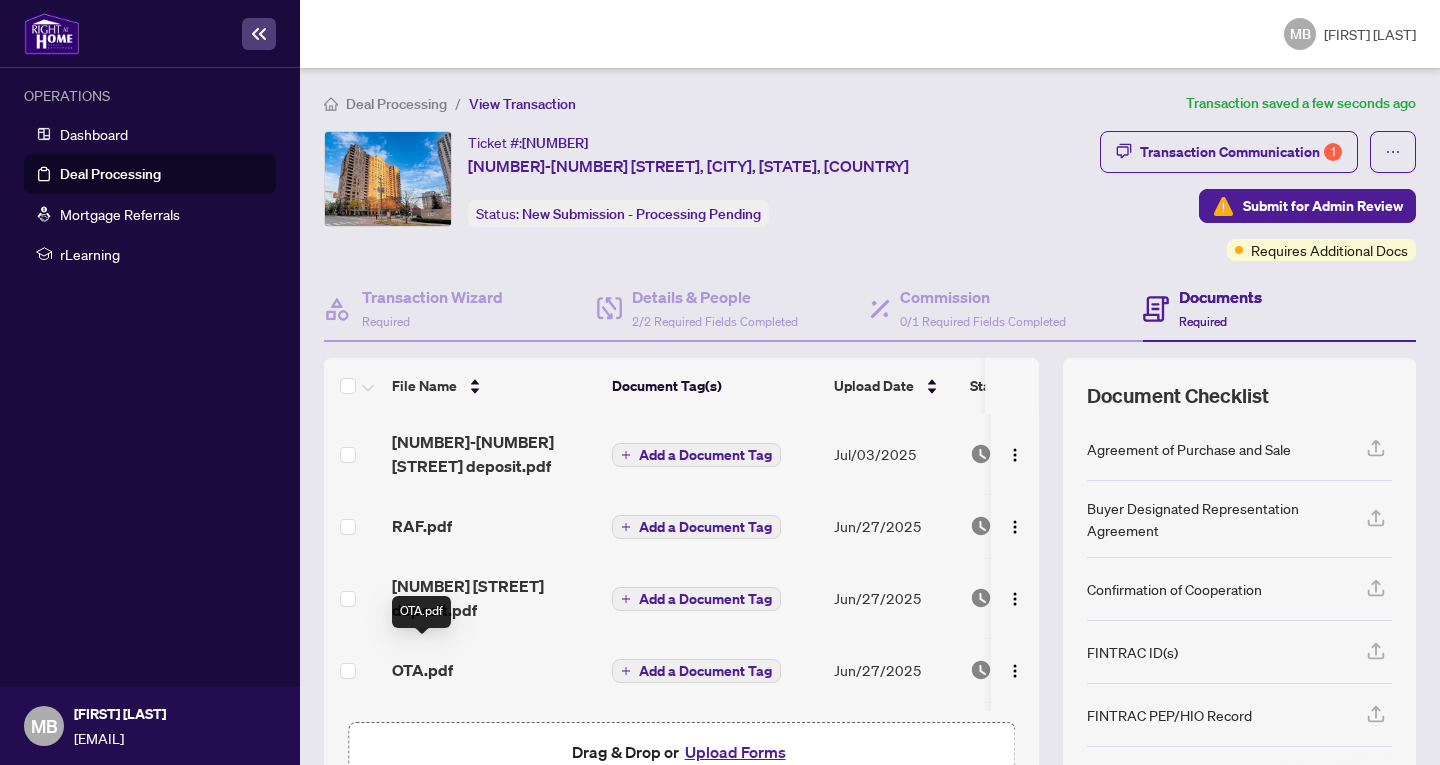 click on "OTA.pdf" at bounding box center (422, 670) 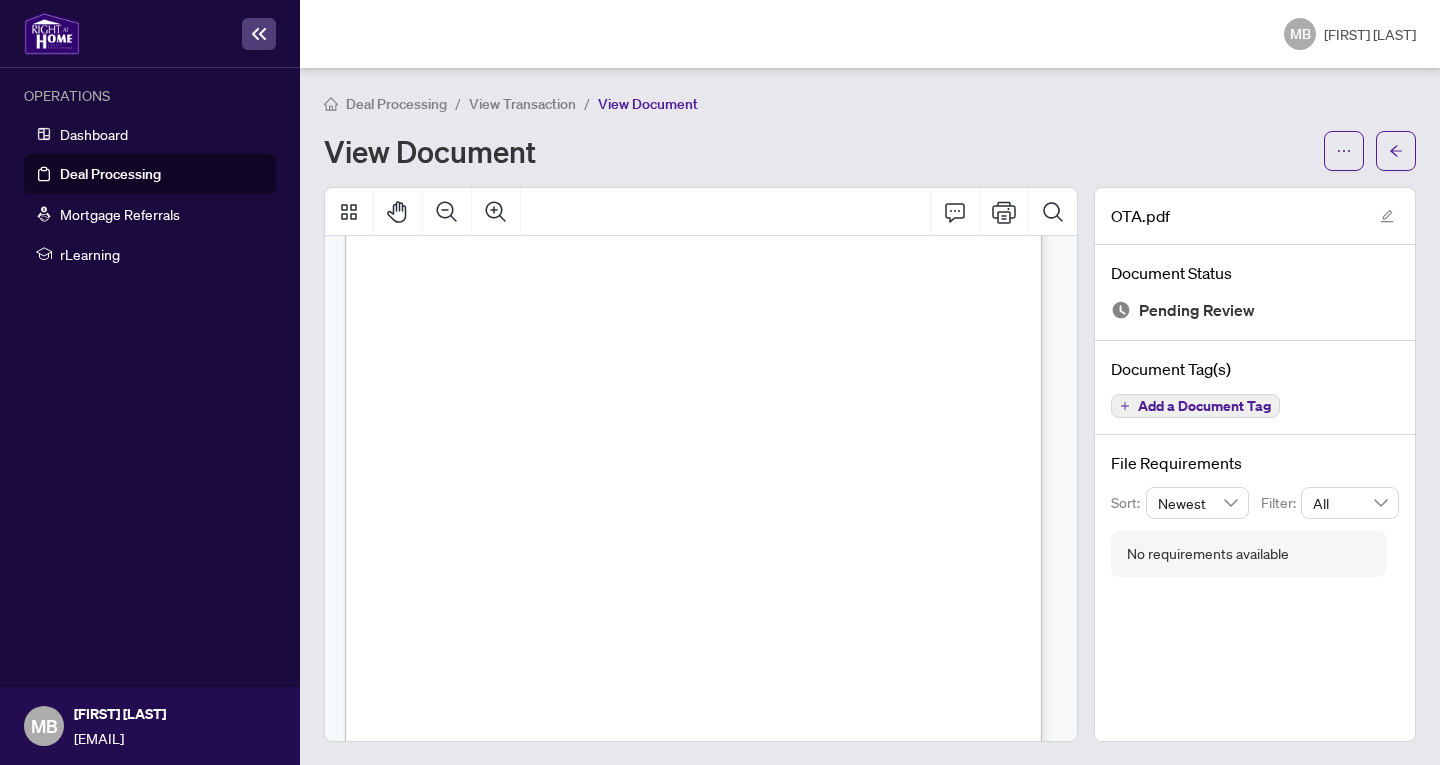 scroll, scrollTop: 2083, scrollLeft: 0, axis: vertical 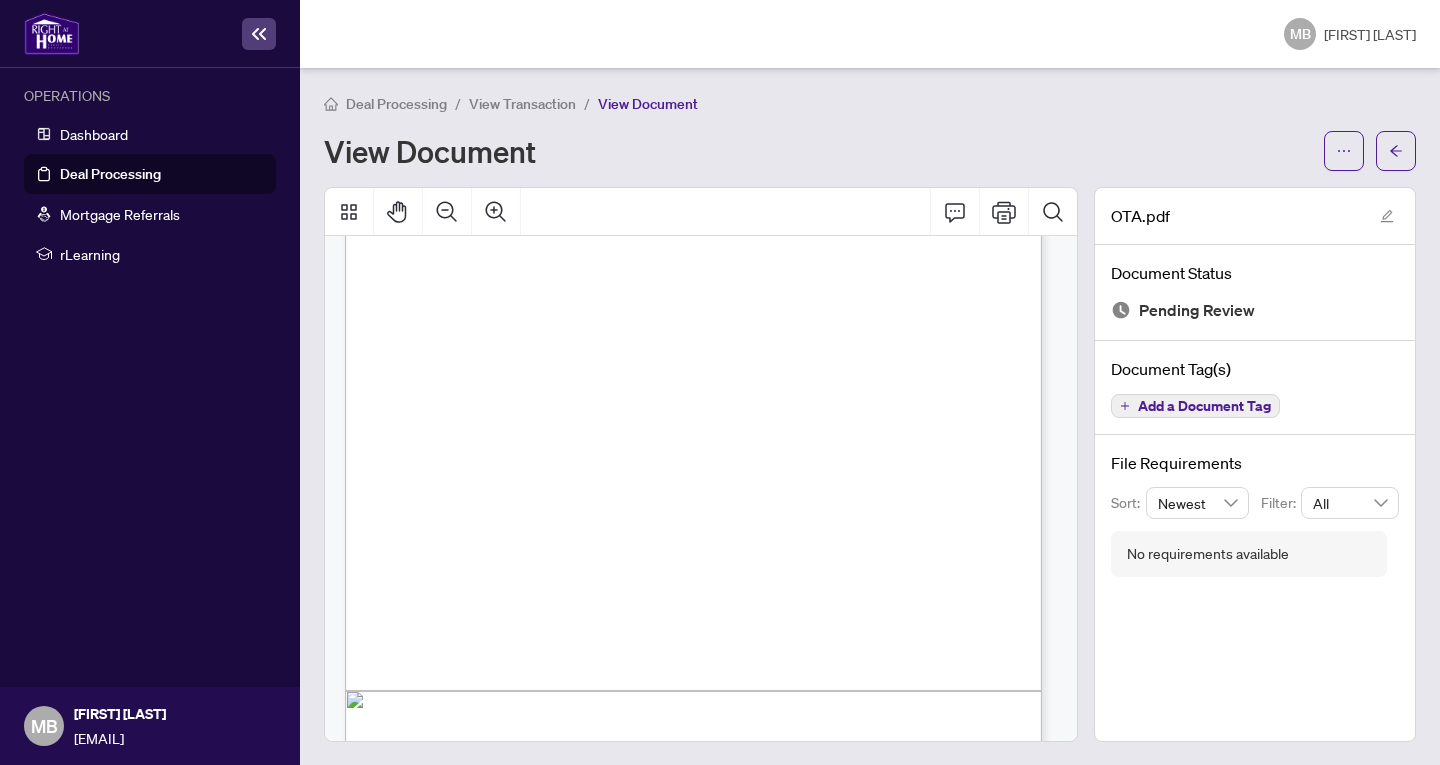 click on "Loading Loading Loading" at bounding box center [703, 3159] 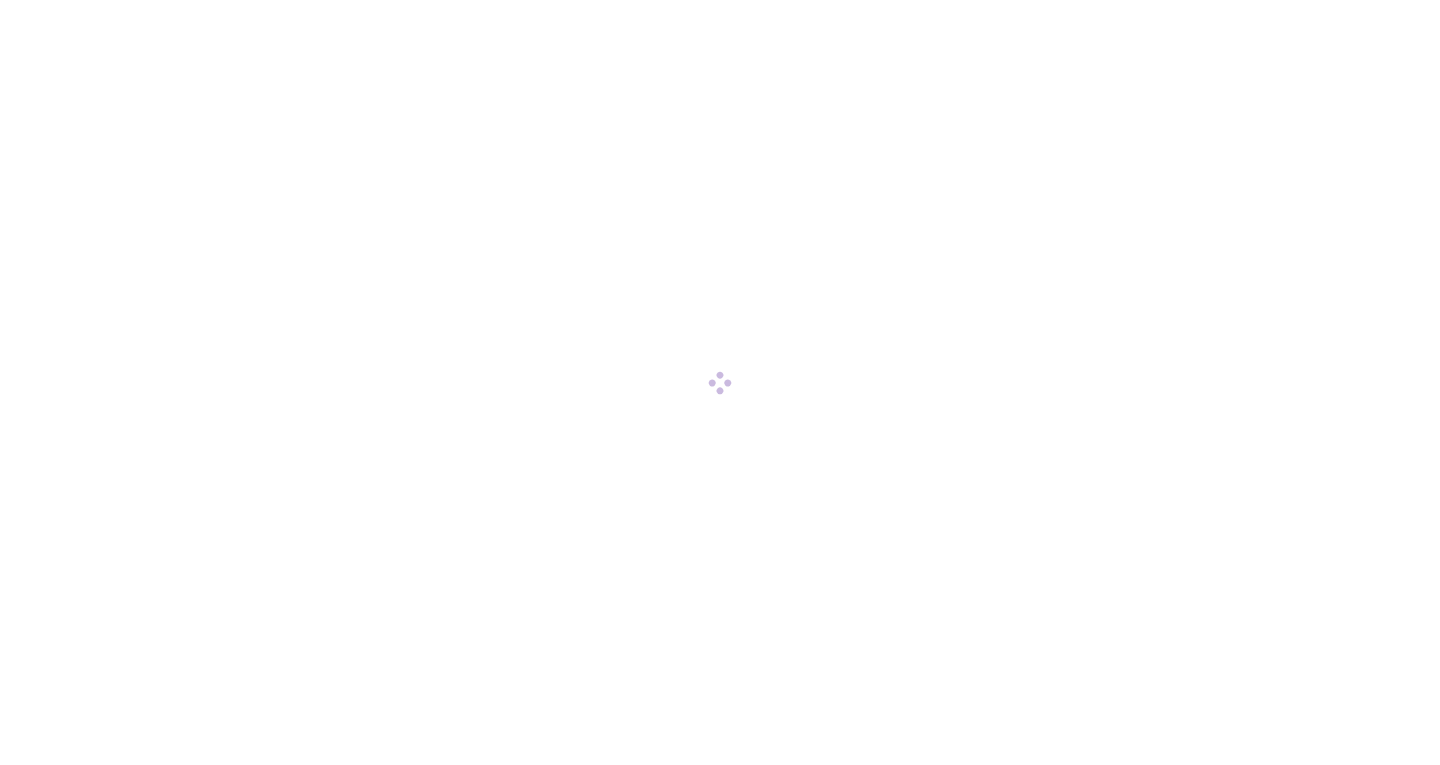 scroll, scrollTop: 0, scrollLeft: 0, axis: both 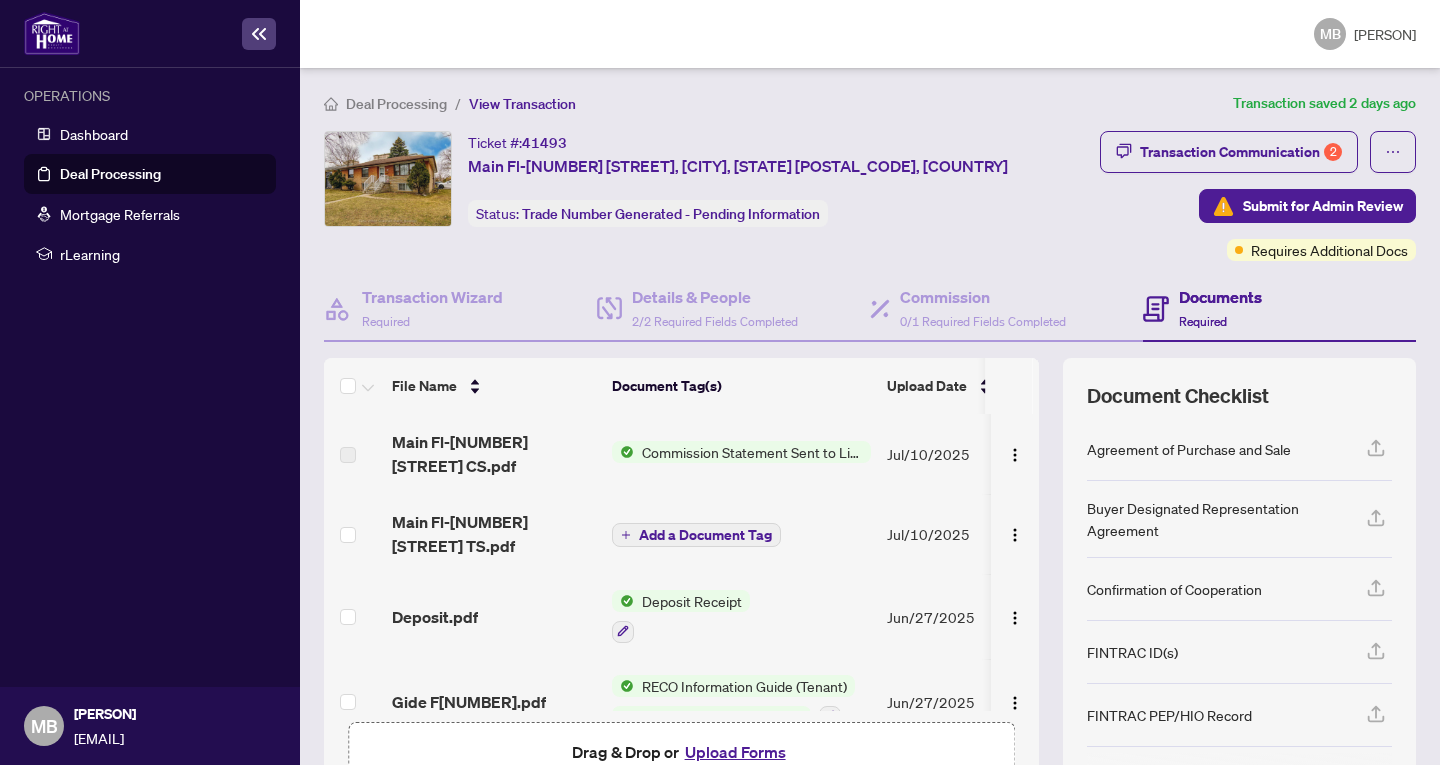 click on "Add a Document Tag" at bounding box center (705, 535) 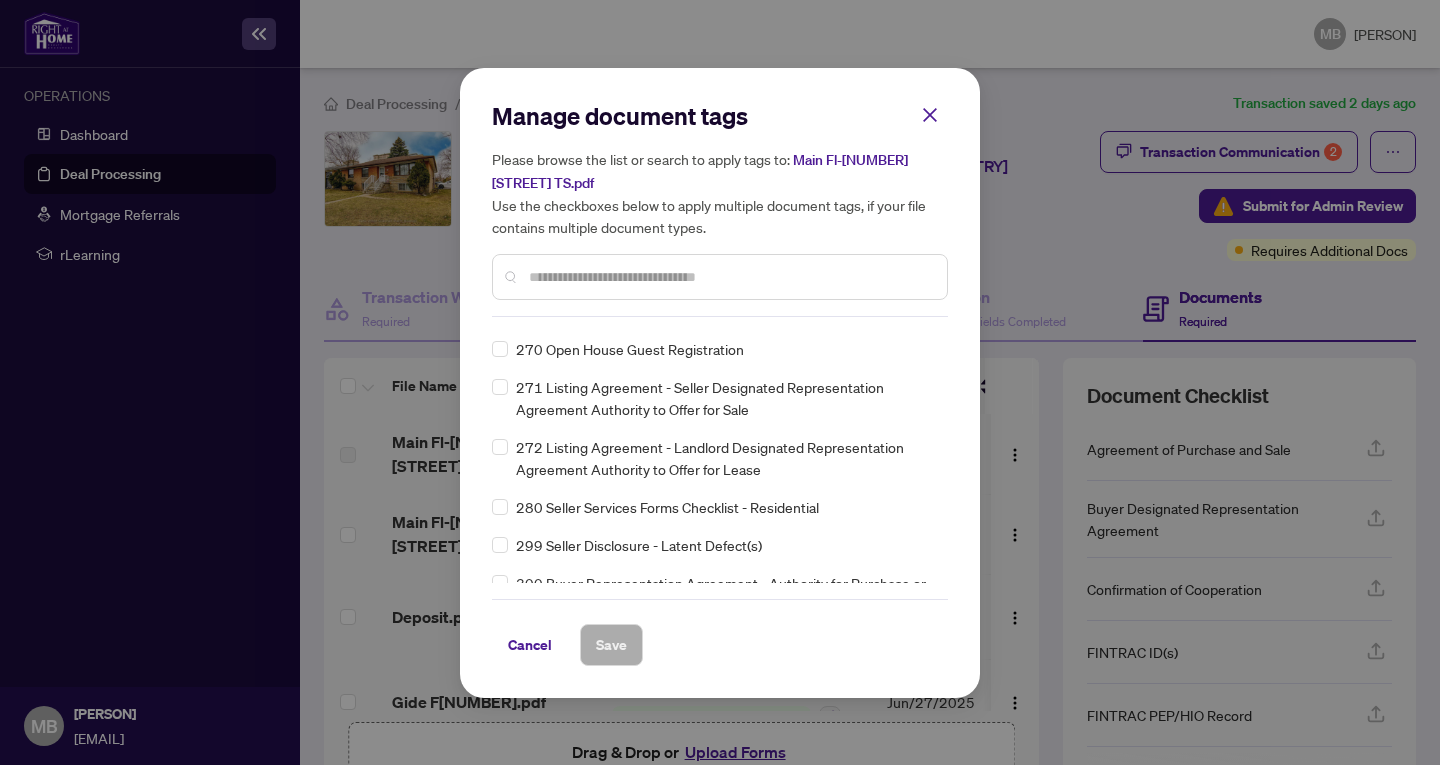 scroll, scrollTop: 0, scrollLeft: 0, axis: both 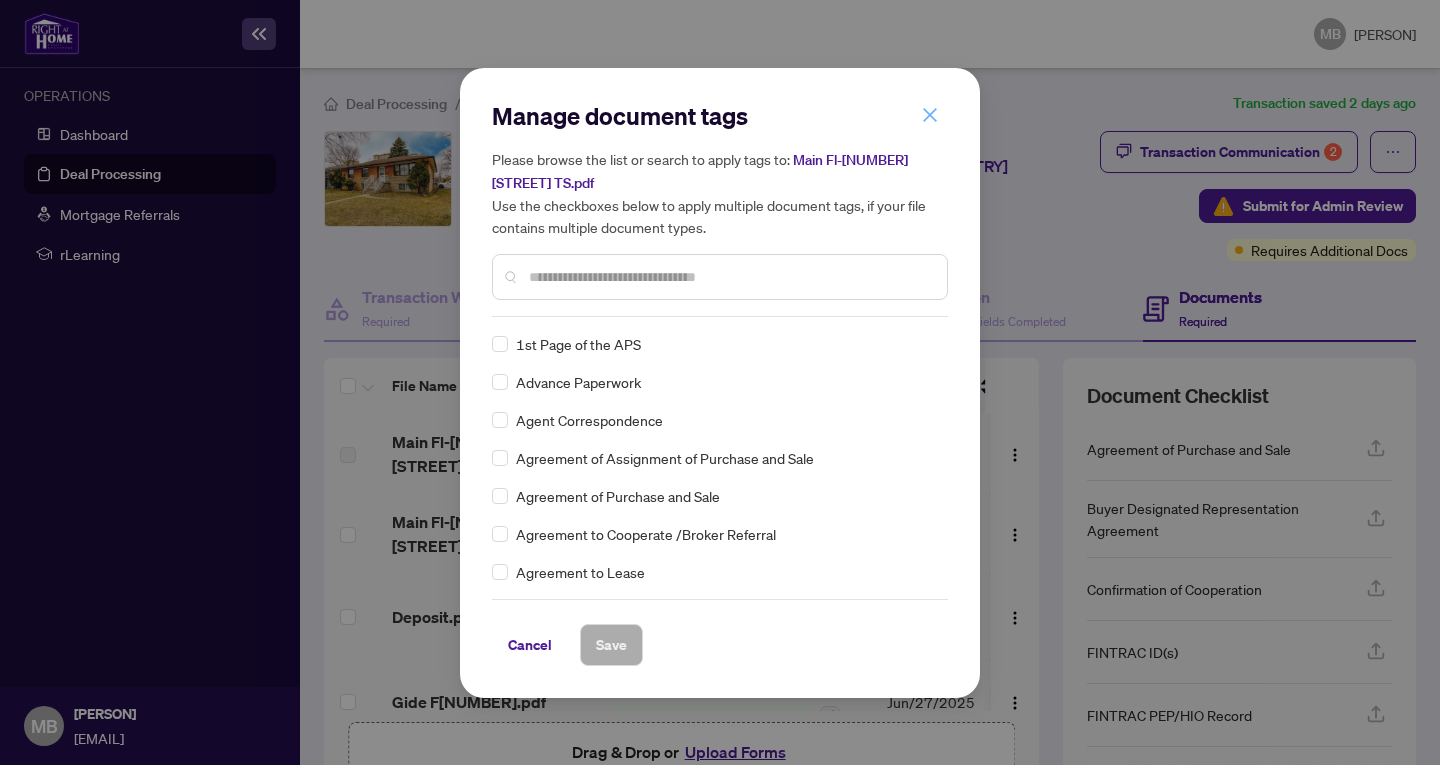 click 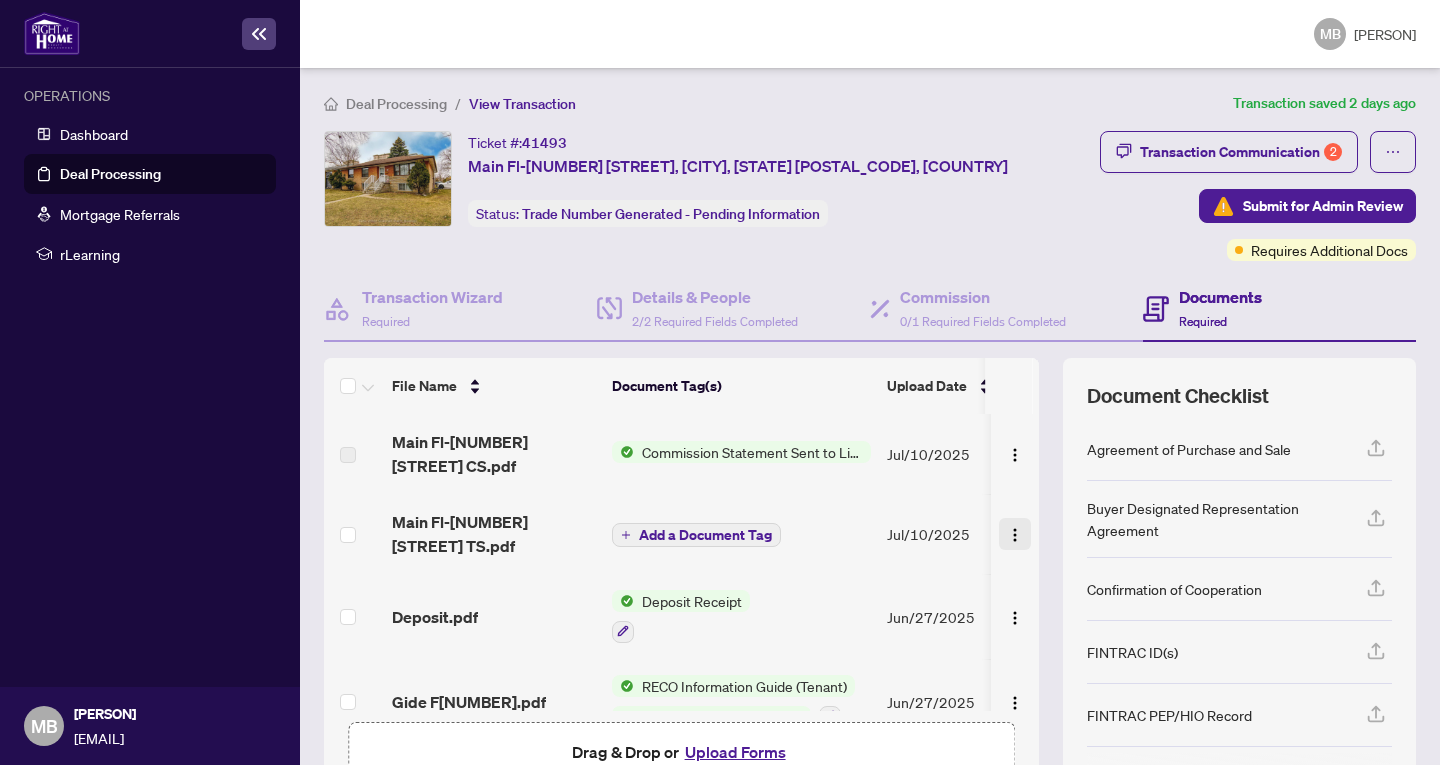 click at bounding box center [1015, 535] 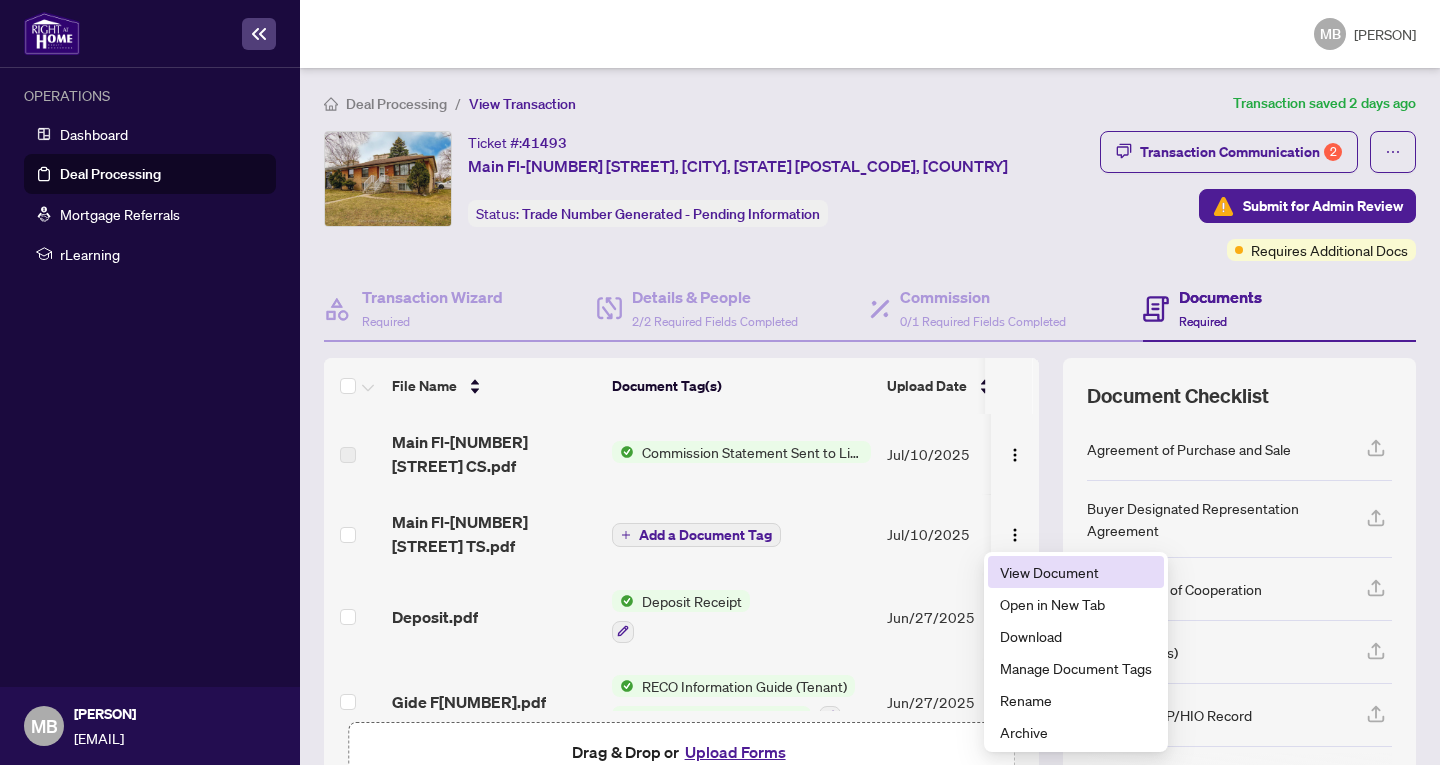 click on "View Document" at bounding box center [1076, 572] 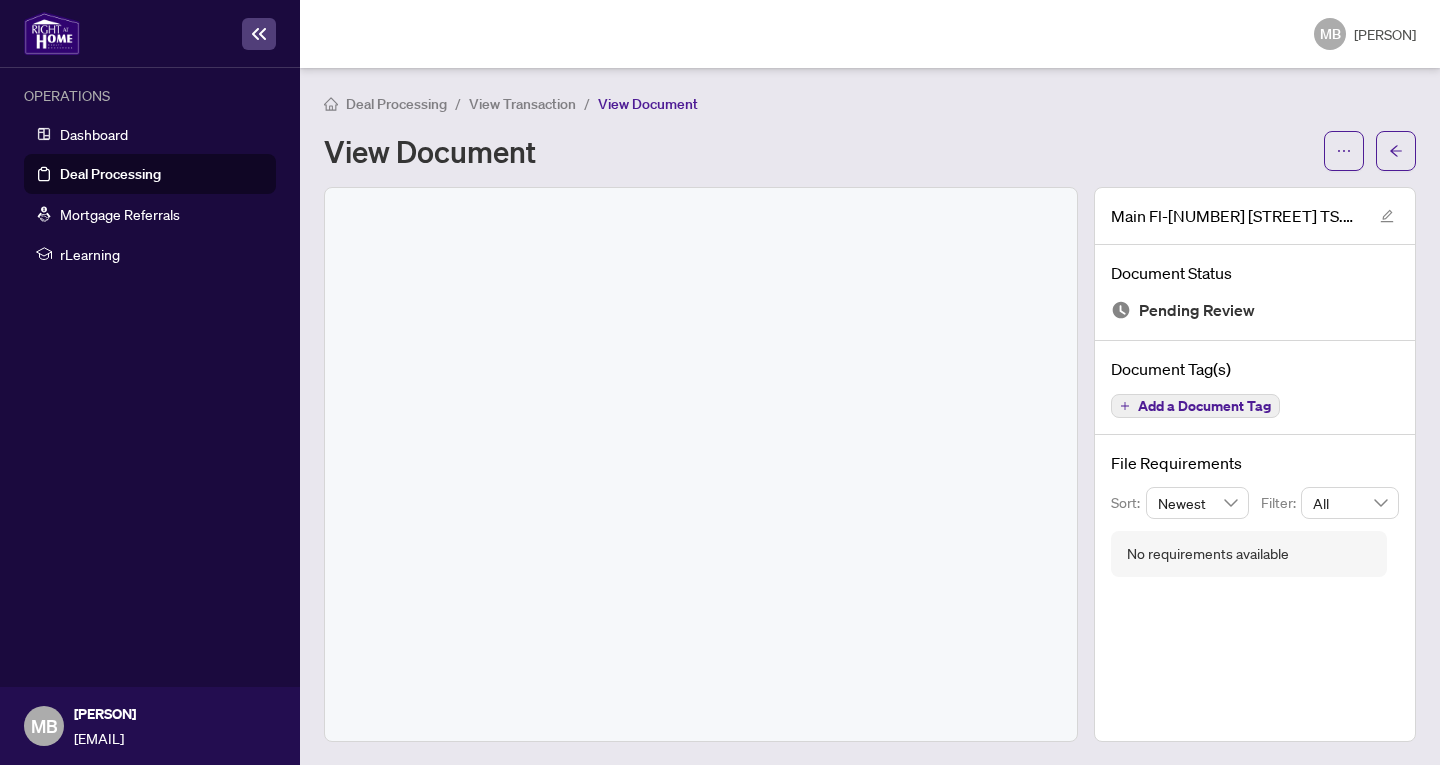 click on "Deal Processing" at bounding box center (110, 174) 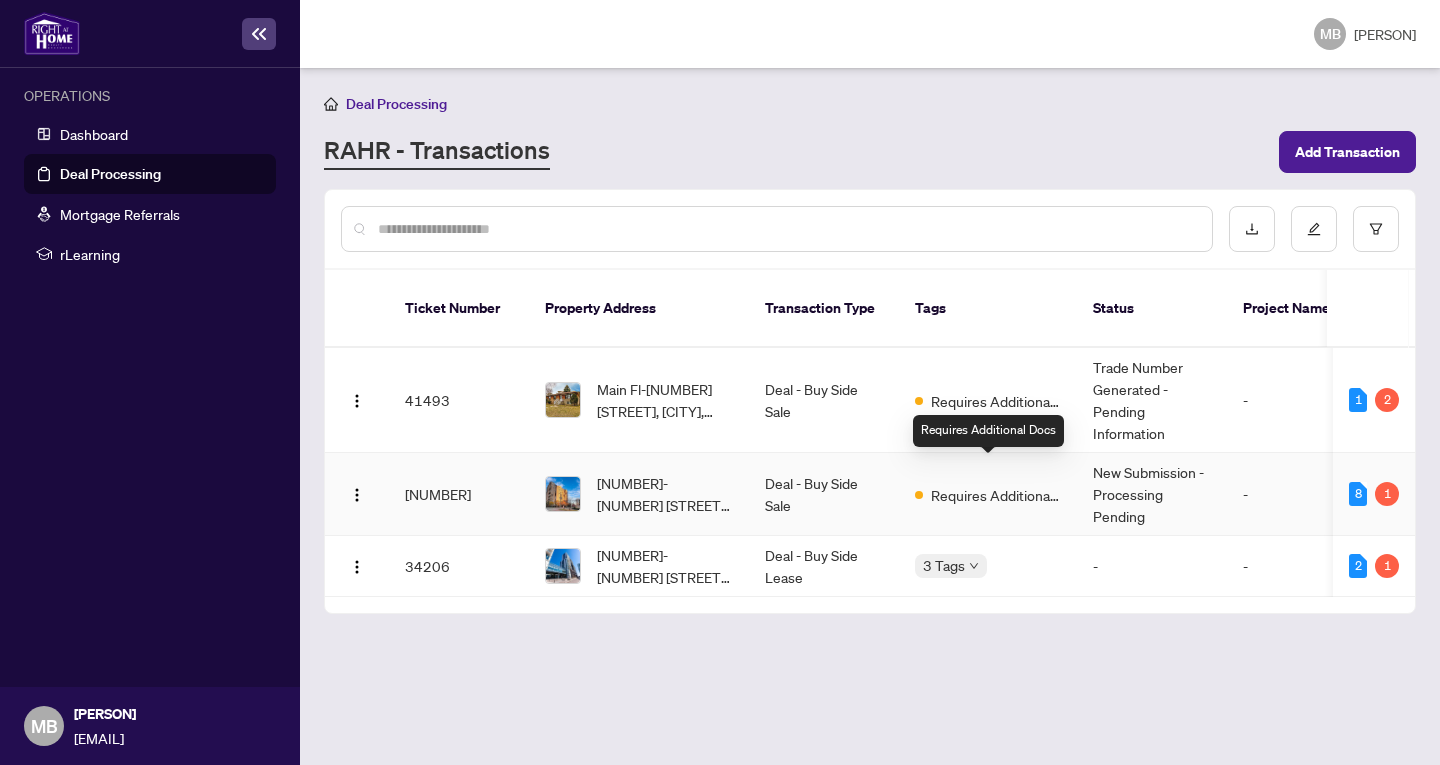 click on "Requires Additional Docs" at bounding box center (996, 495) 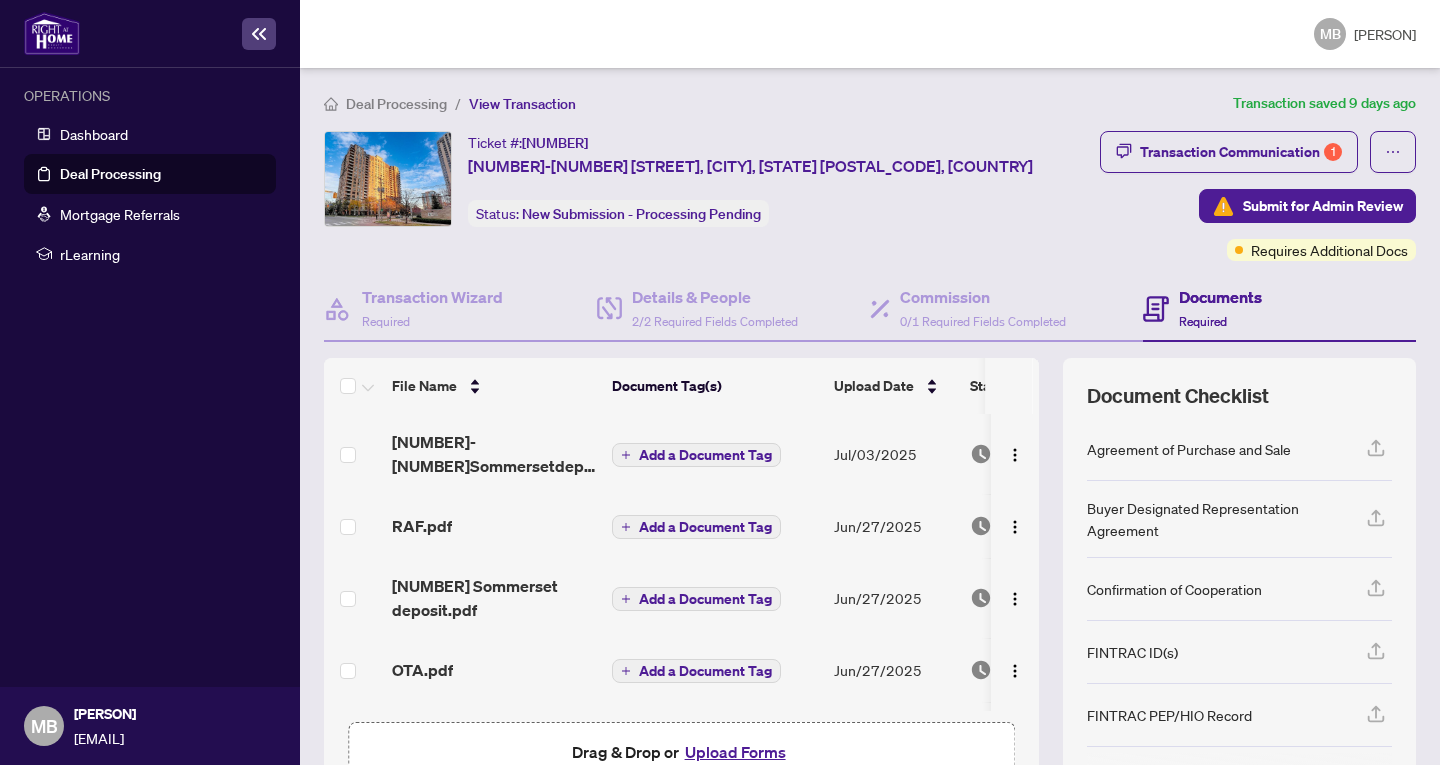 click 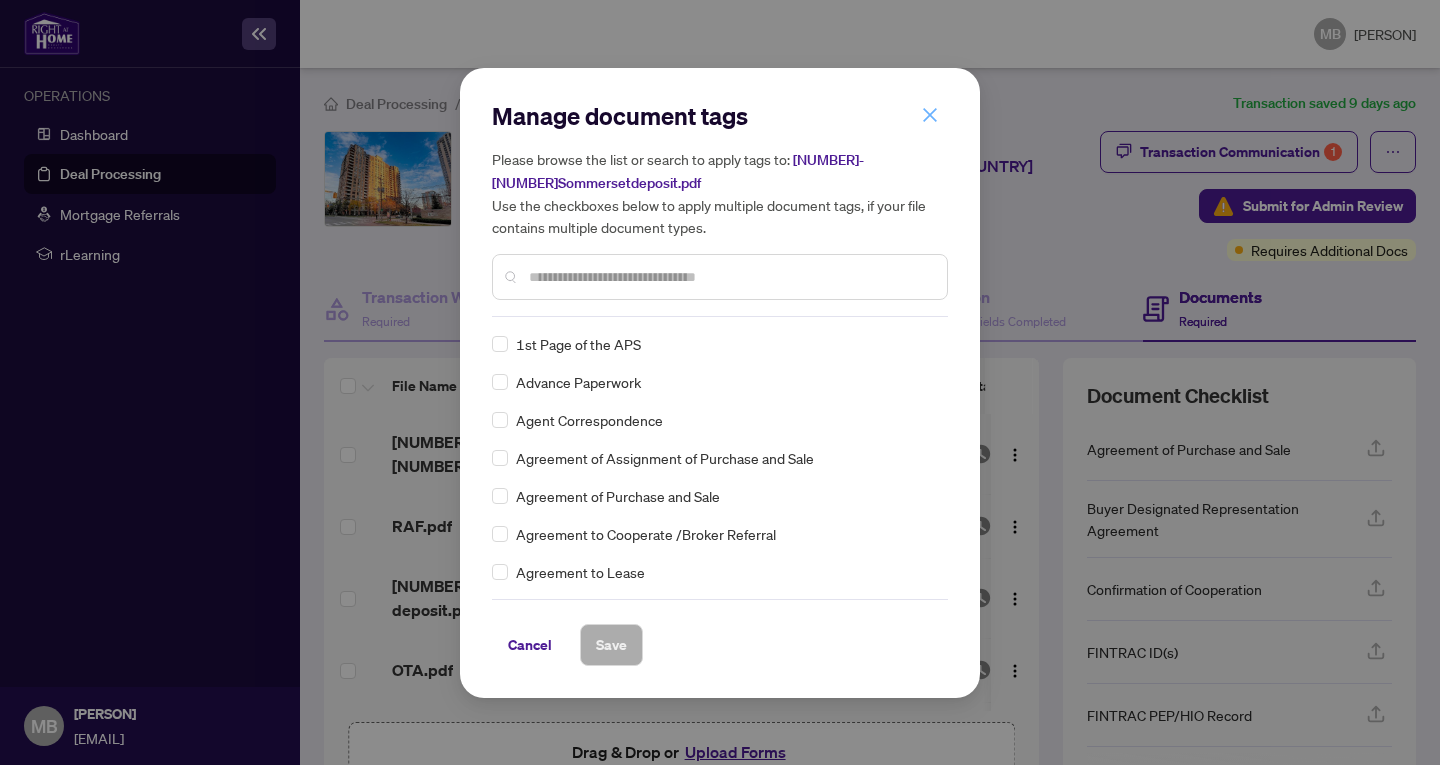 click 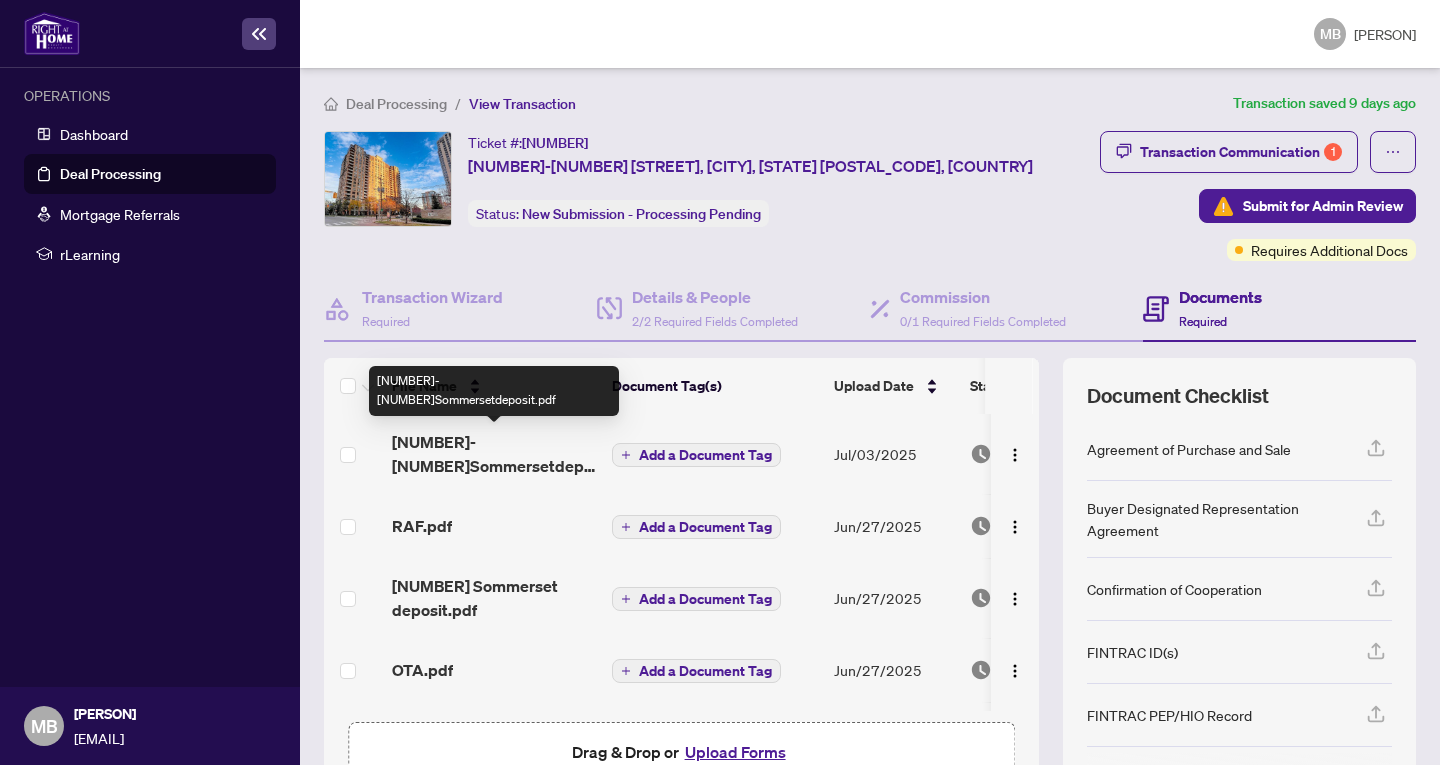click on "[NUMBER]-[NUMBER]Sommersetdeposit.pdf" at bounding box center (494, 454) 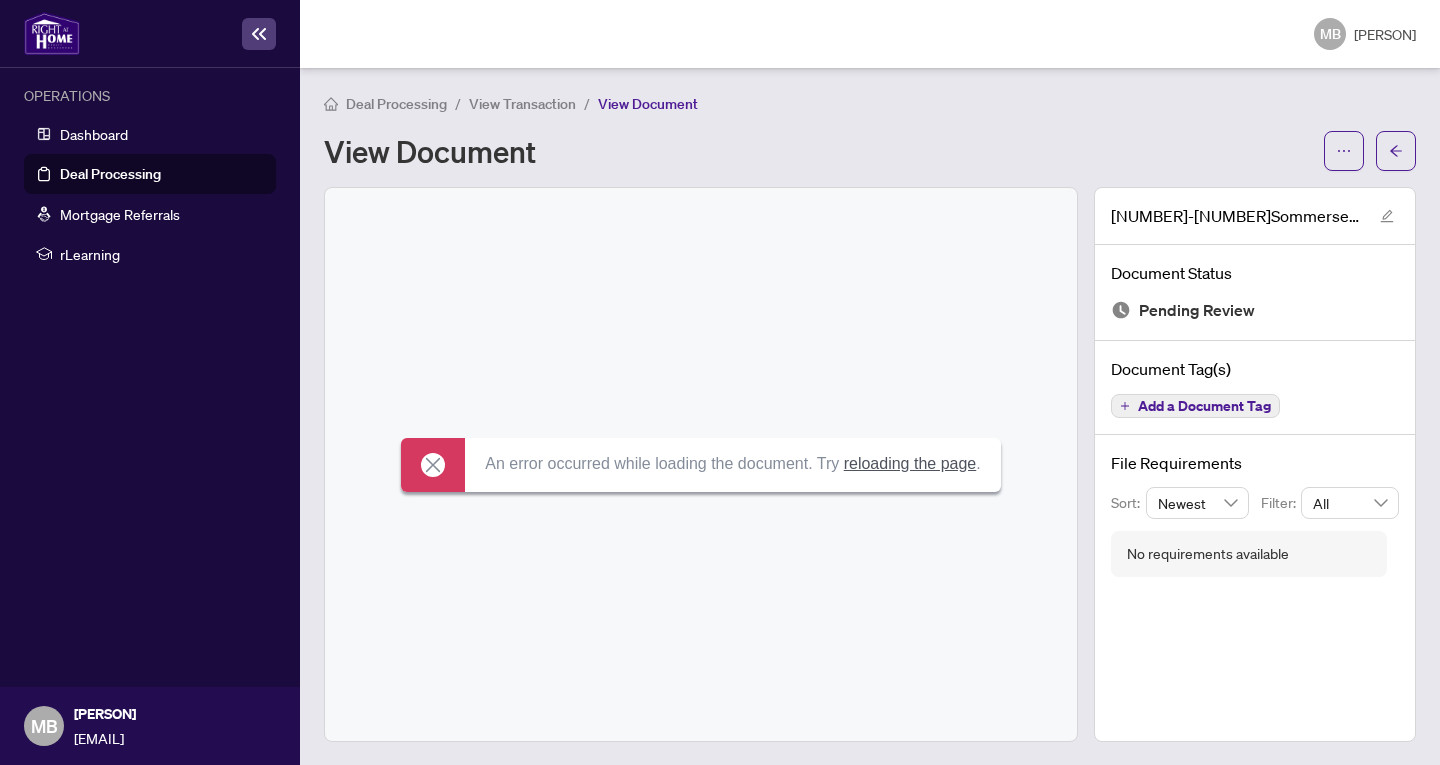 click on "Deal Processing" at bounding box center [110, 174] 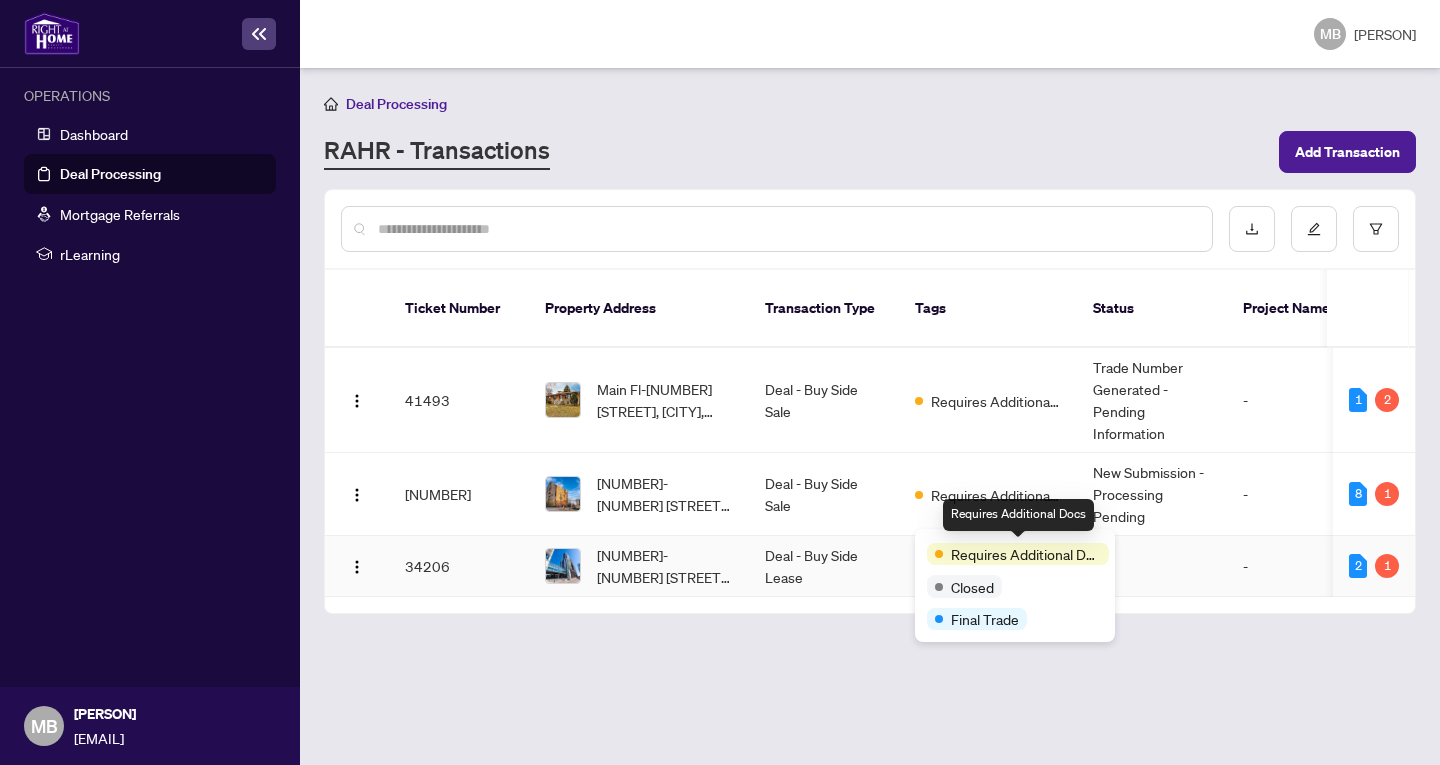click on "Requires Additional Docs" at bounding box center [1026, 554] 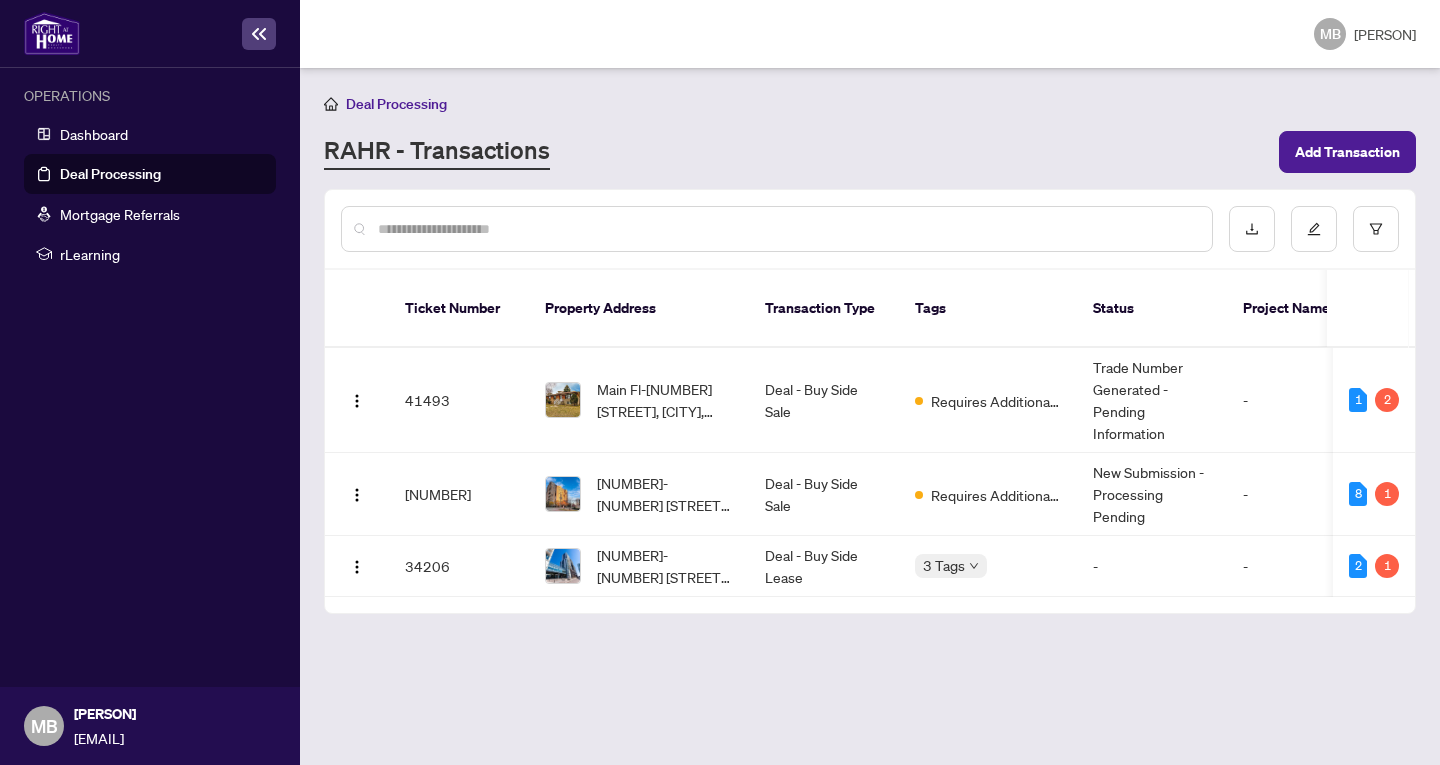 click on "Deal Processing RAHR - Transactions Add Transaction Ticket Number Property Address Transaction Type Tags Status Project Name MLS # Trade Number Last Updated By Last Modified Date Created By Created Date                             [NUMBER] Main Fl-[NUMBER] [STREET], [CITY], [STATE] [POSTAL_CODE], [COUNTRY] Deal - Buy Side Sale Requires Additional Docs Trade Number Generated - Pending Information - [NUMBER] [NUMBER] [PERSON] [DATE] [PERSON] [DATE] 1 2 [NUMBER] [NUMBER]-[NUMBER] [STREET], [CITY], [STATE] [POSTAL_CODE], [COUNTRY] Deal - Buy Side Sale Requires Additional Docs New Submission - Processing Pending - [NUMBER] [PERSON] [DATE] [PERSON] [DATE] 8 1 [NUMBER] [NUMBER]-[NUMBER] [STREET], [CITY], [STATE] [POSTAL_CODE], [COUNTRY] Deal - Buy Side Lease 3 Tags - - [NUMBER] [NUMBER] [PERSON] [DATE] [PERSON] [DATE] 2 1" at bounding box center (870, 416) 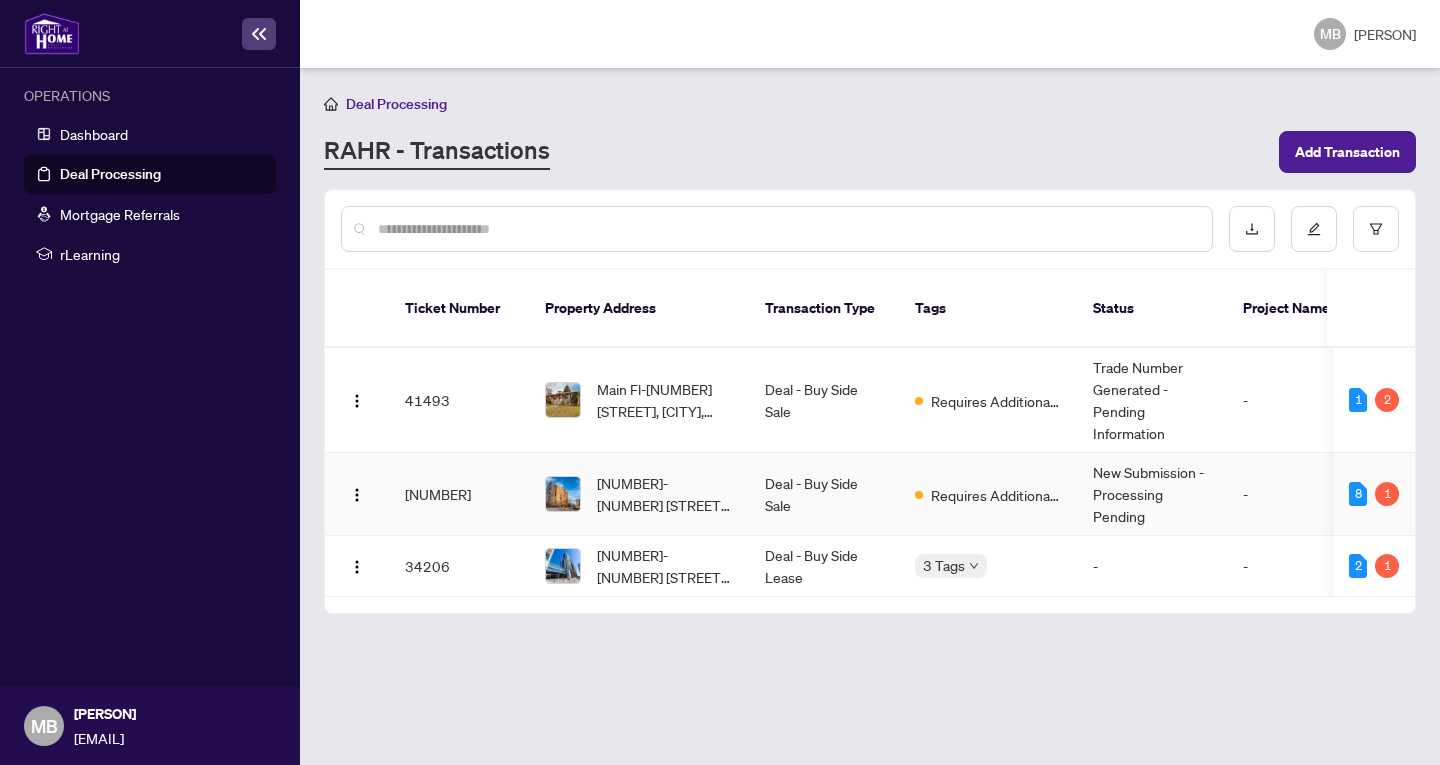 click on "New Submission - Processing Pending" at bounding box center [1152, 494] 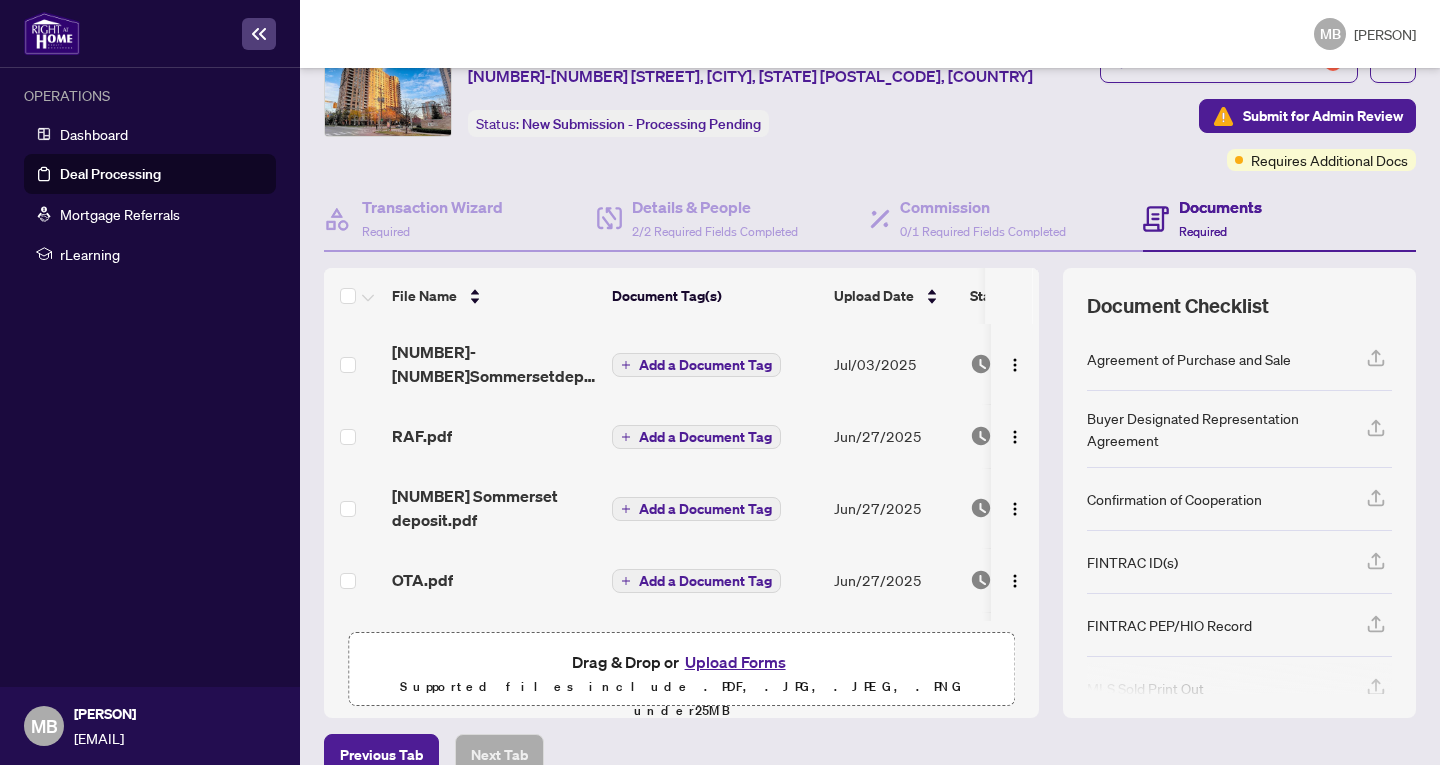 scroll, scrollTop: 123, scrollLeft: 0, axis: vertical 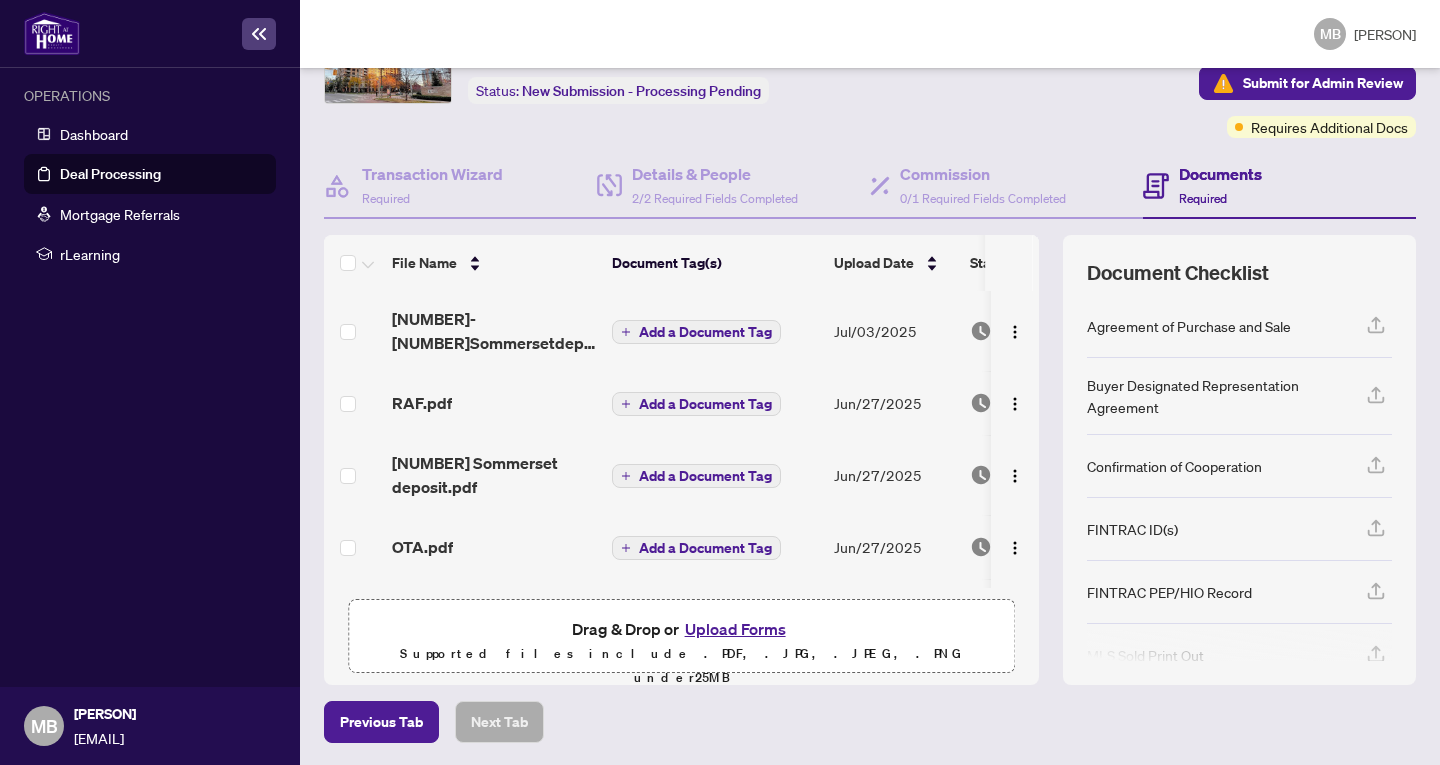 click on "Deal Processing" at bounding box center [110, 174] 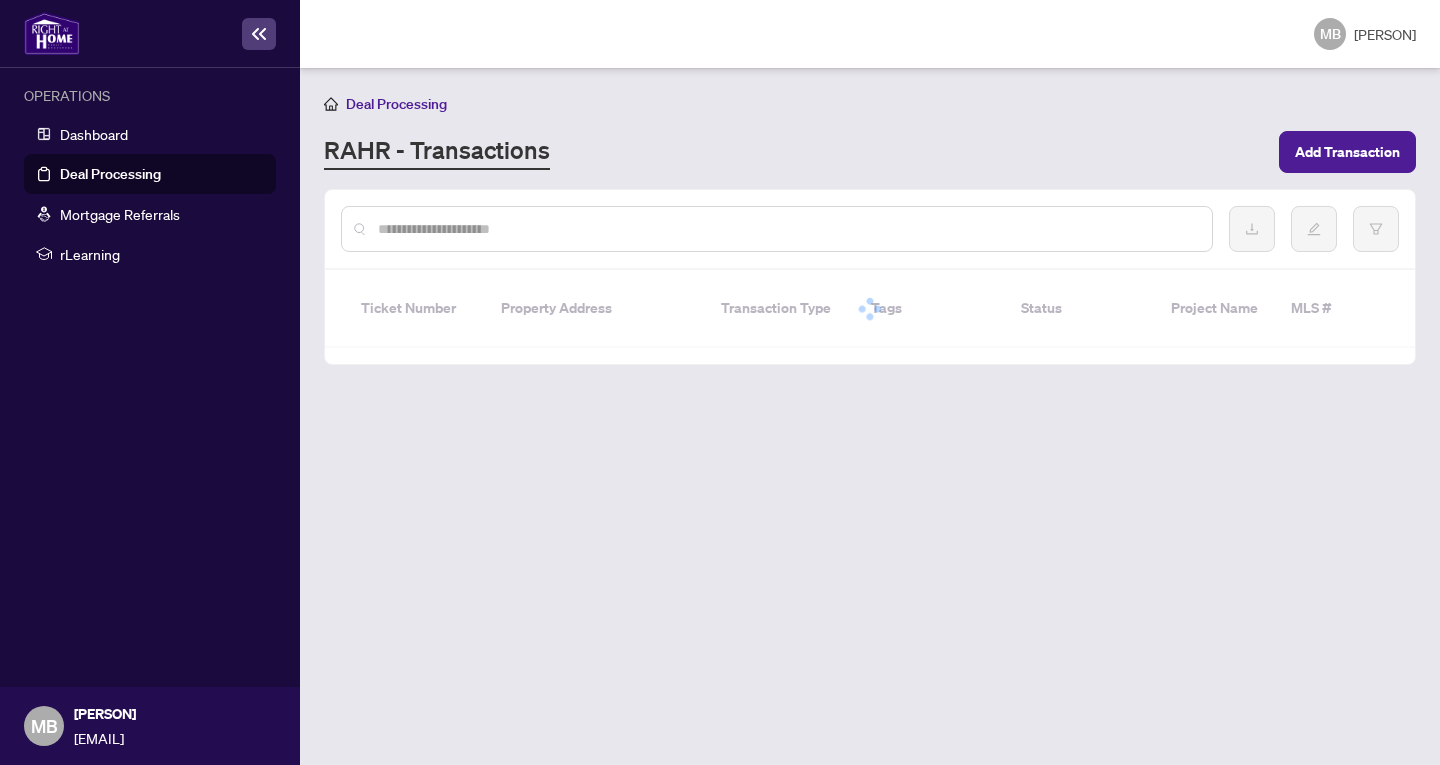 scroll, scrollTop: 0, scrollLeft: 0, axis: both 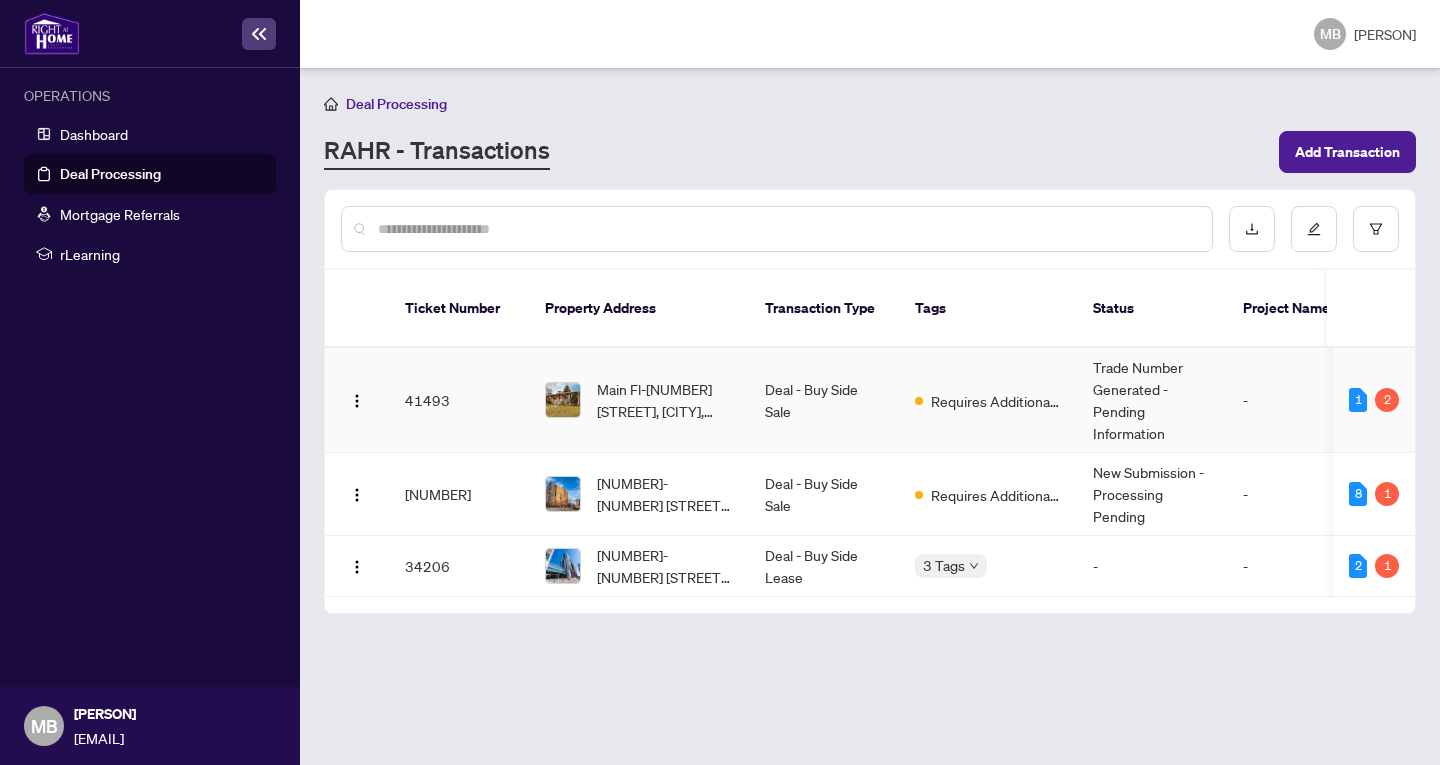 click on "-" at bounding box center [1287, 400] 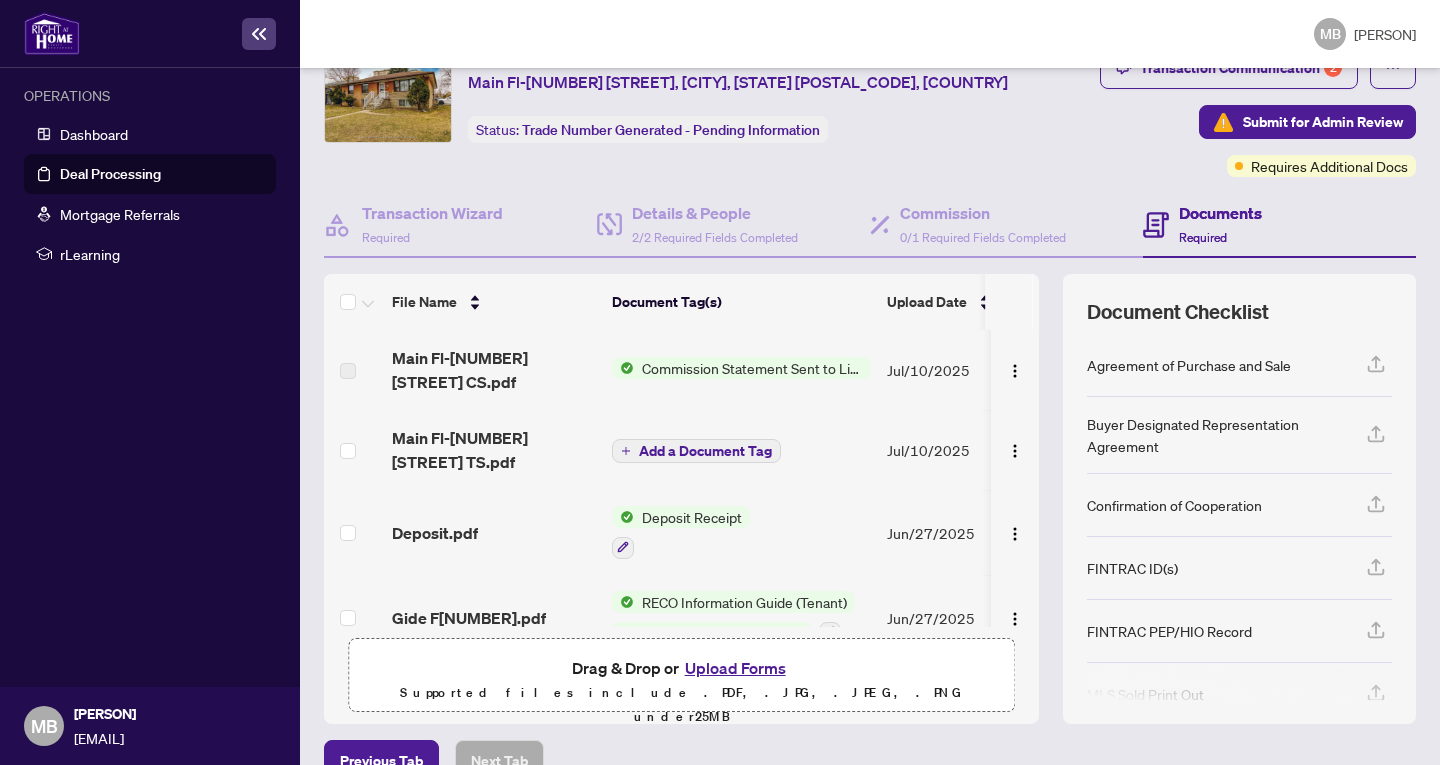 scroll, scrollTop: 123, scrollLeft: 0, axis: vertical 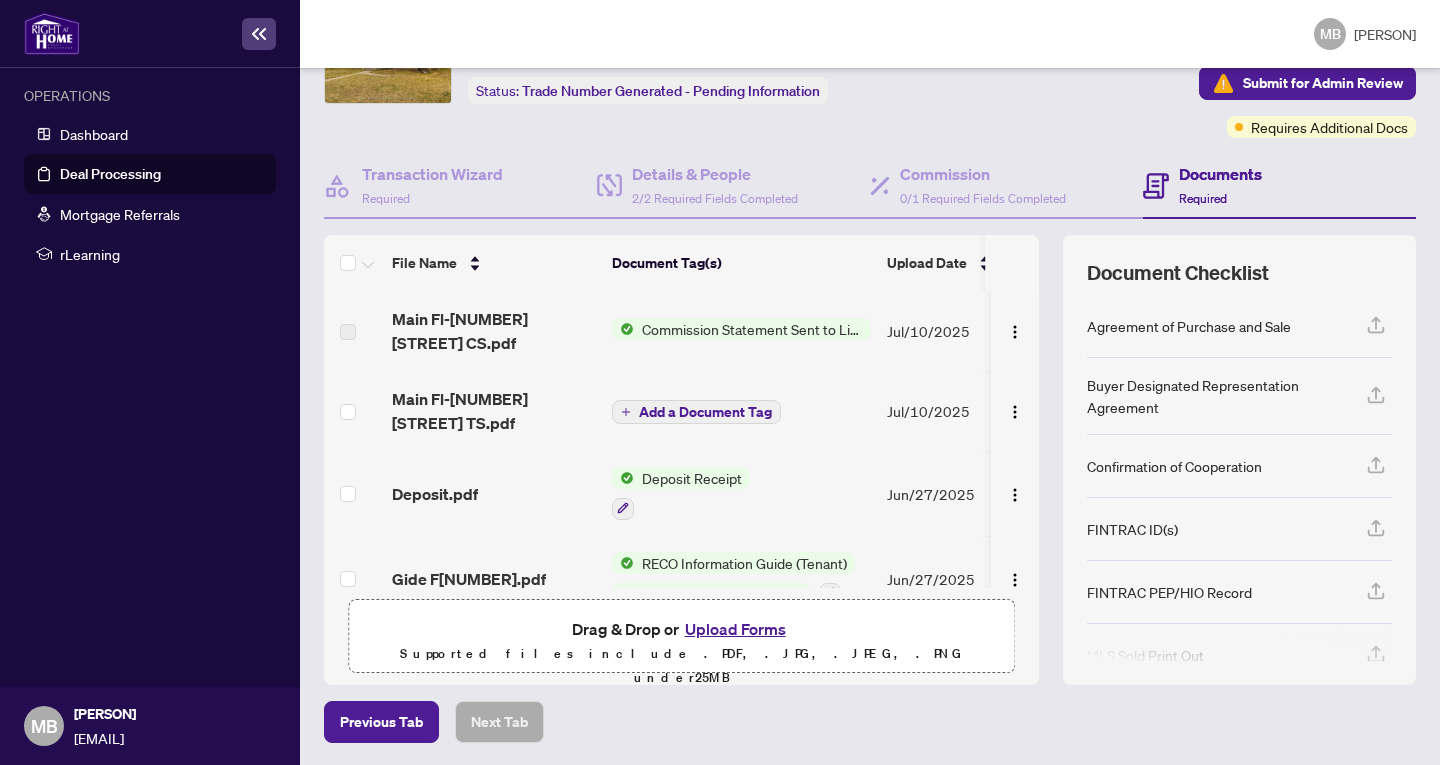 click 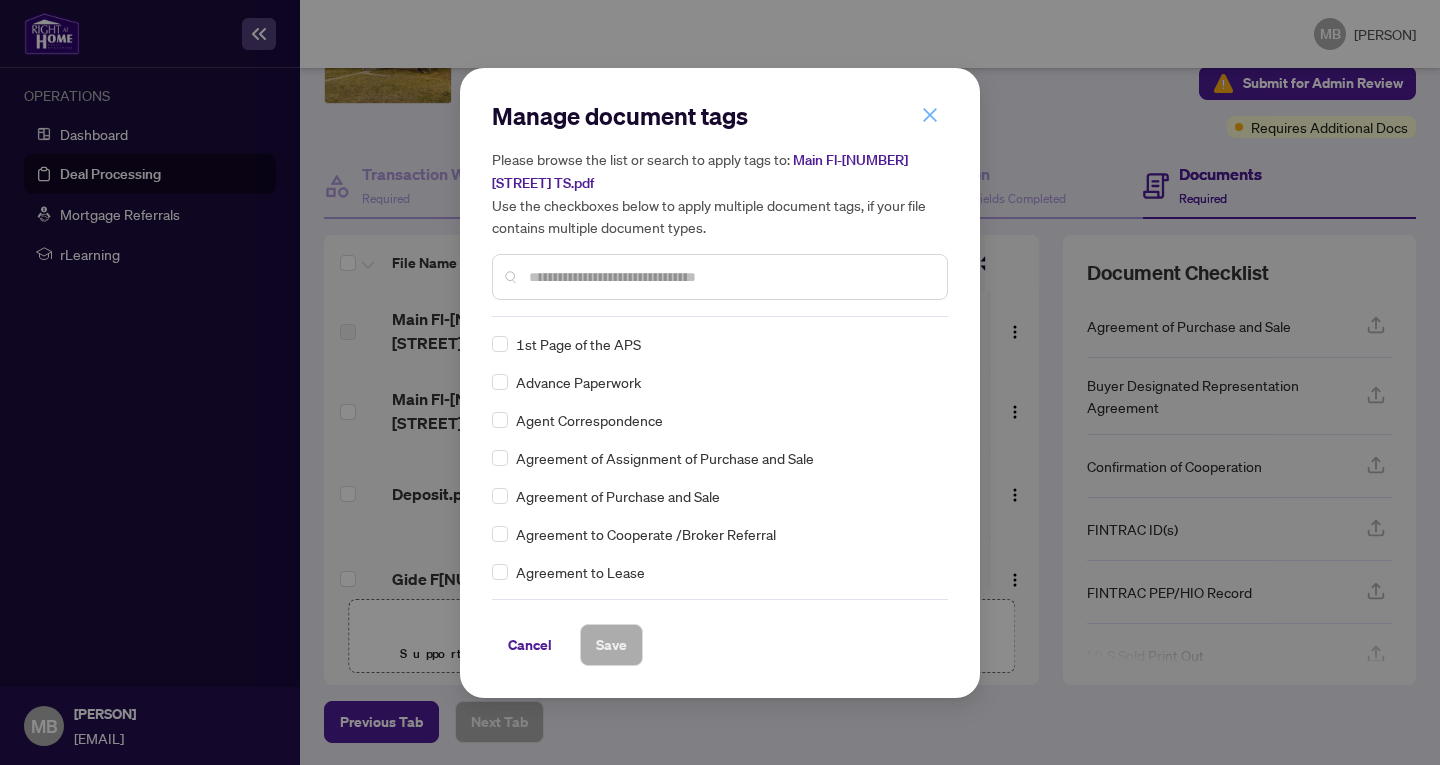 click 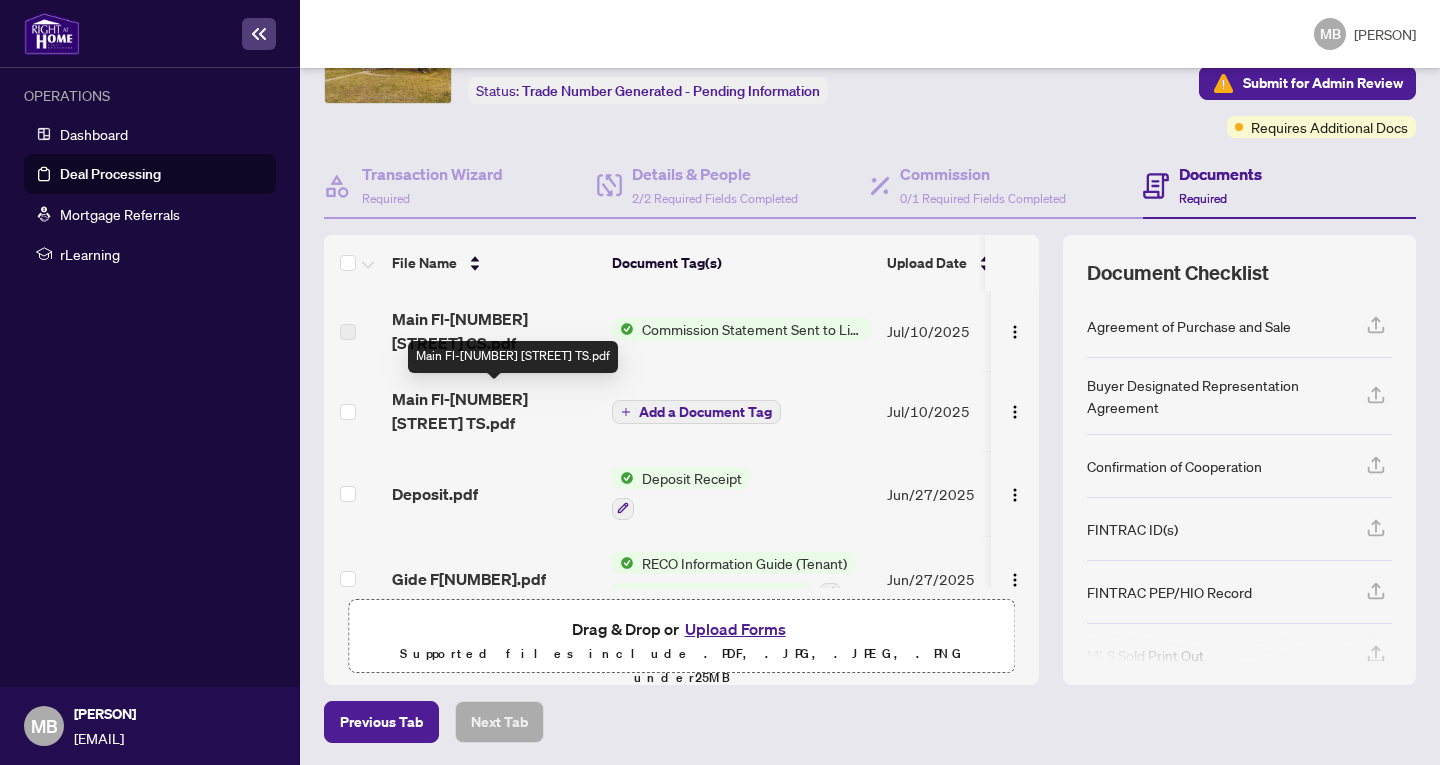 click on "Main Fl-[NUMBER] [STREET] TS.pdf" at bounding box center [494, 411] 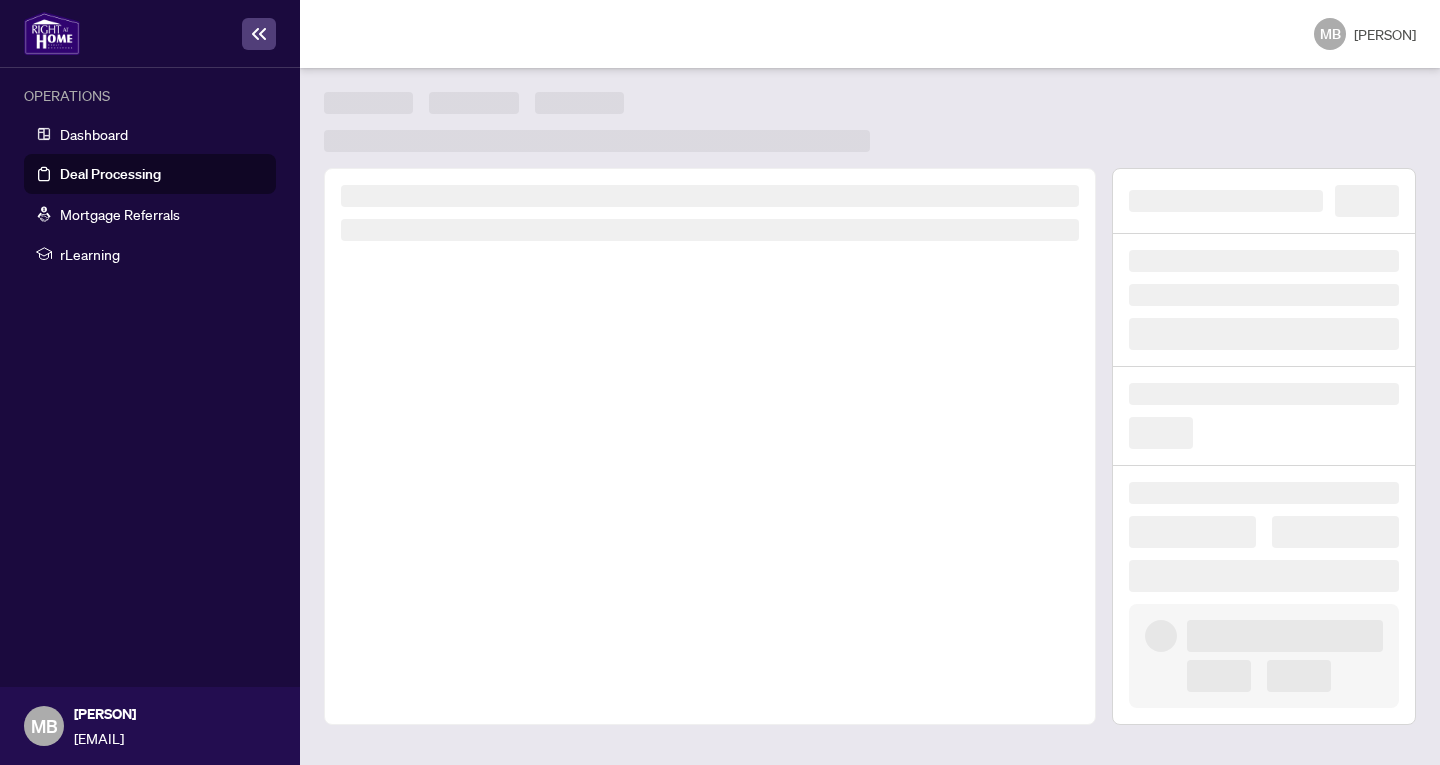 scroll, scrollTop: 0, scrollLeft: 0, axis: both 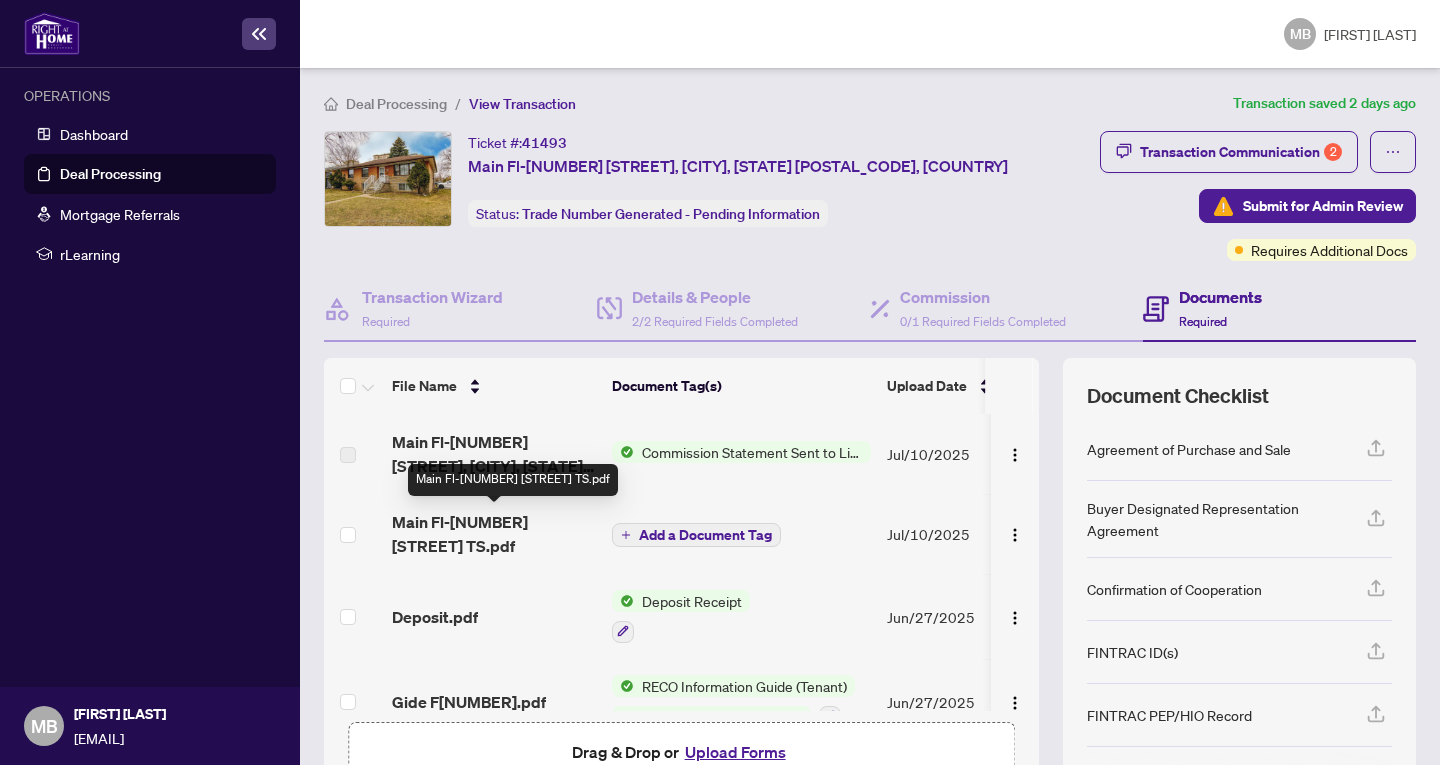 click on "[NUMBER] [STREET] TS.pdf" at bounding box center (494, 534) 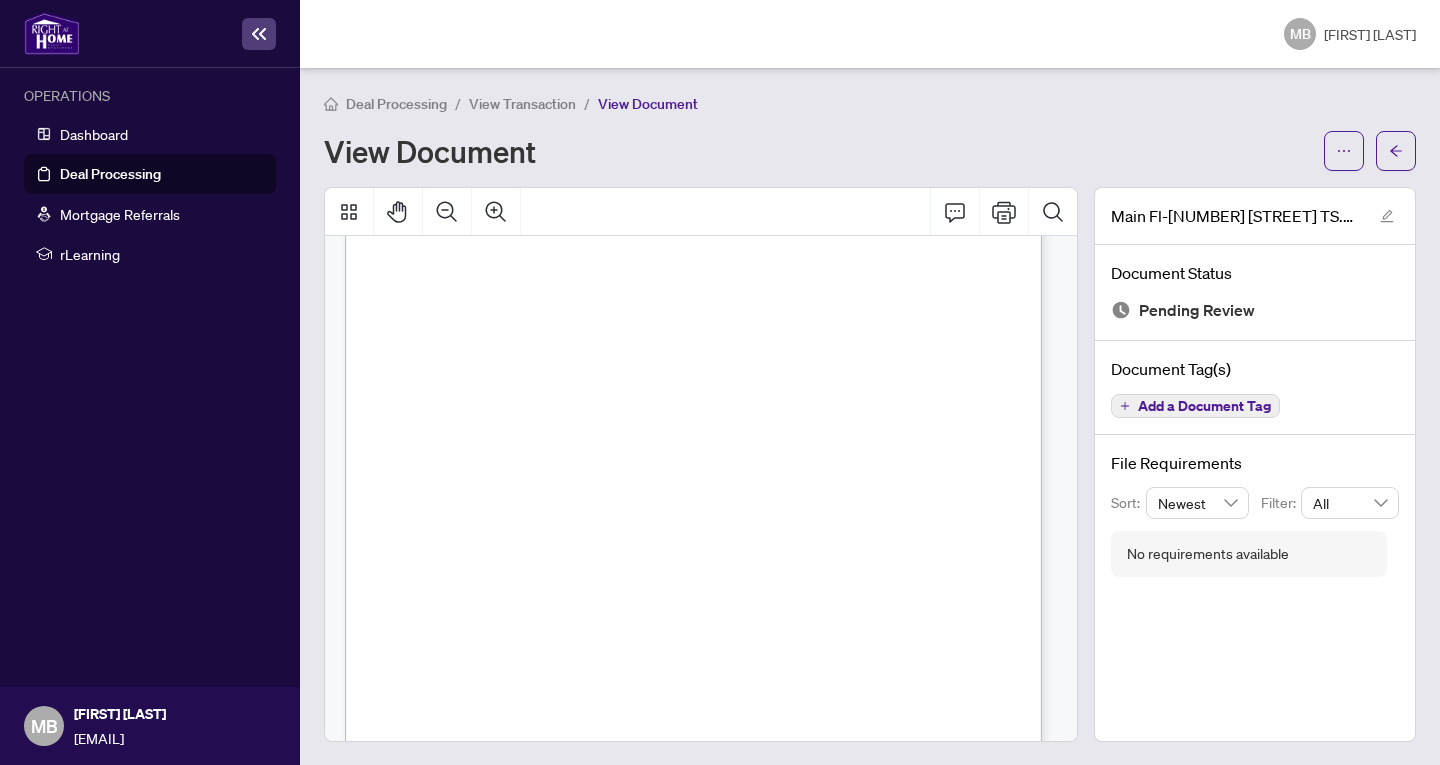 scroll, scrollTop: 155, scrollLeft: 0, axis: vertical 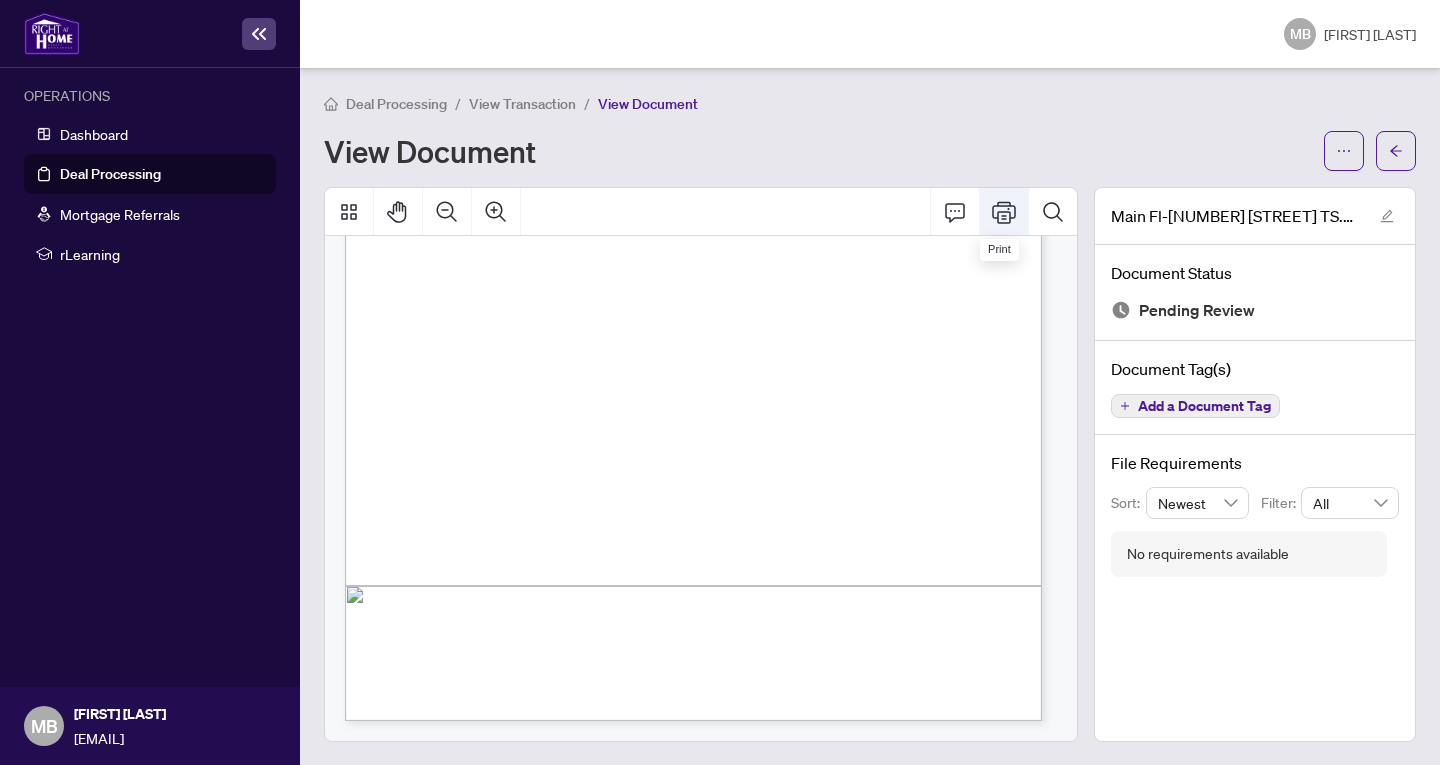 click 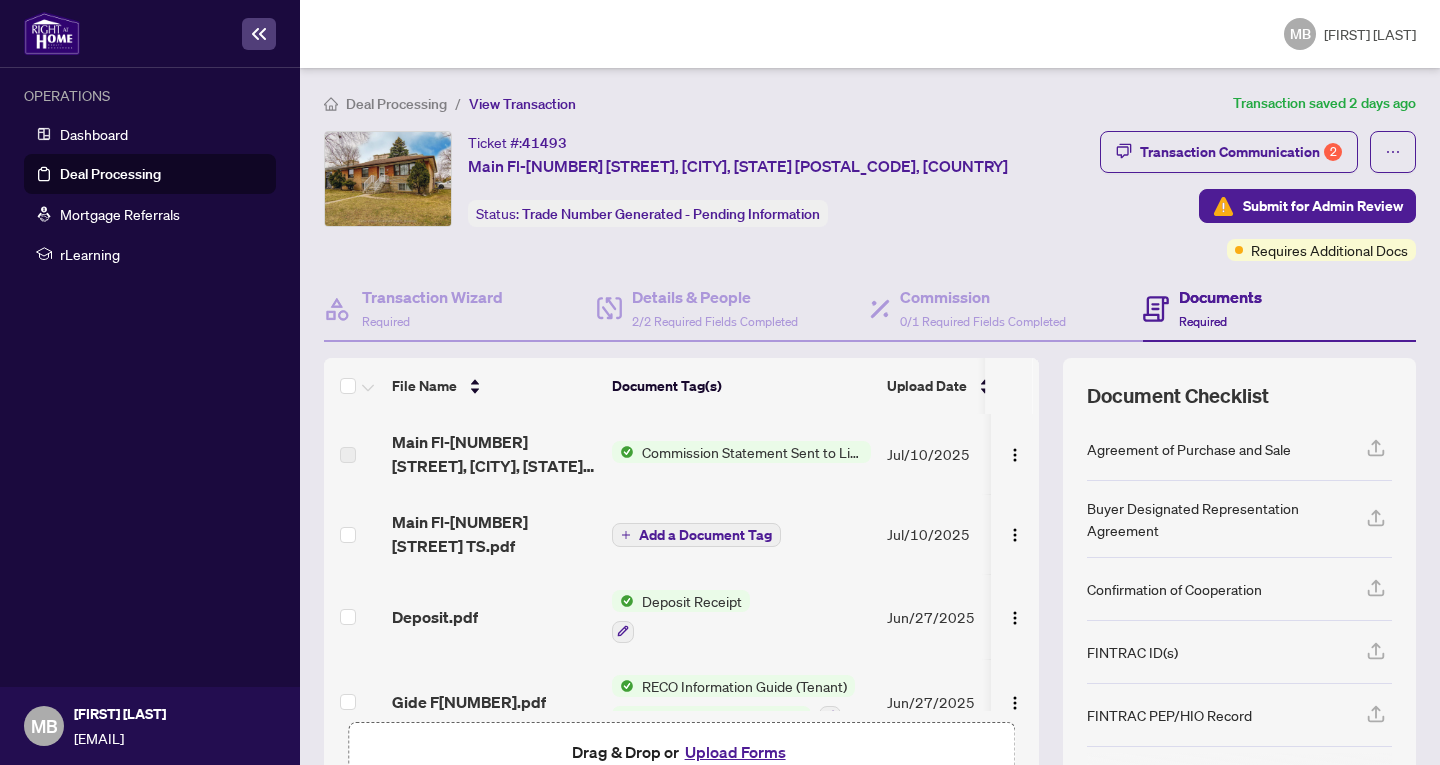 scroll, scrollTop: 123, scrollLeft: 0, axis: vertical 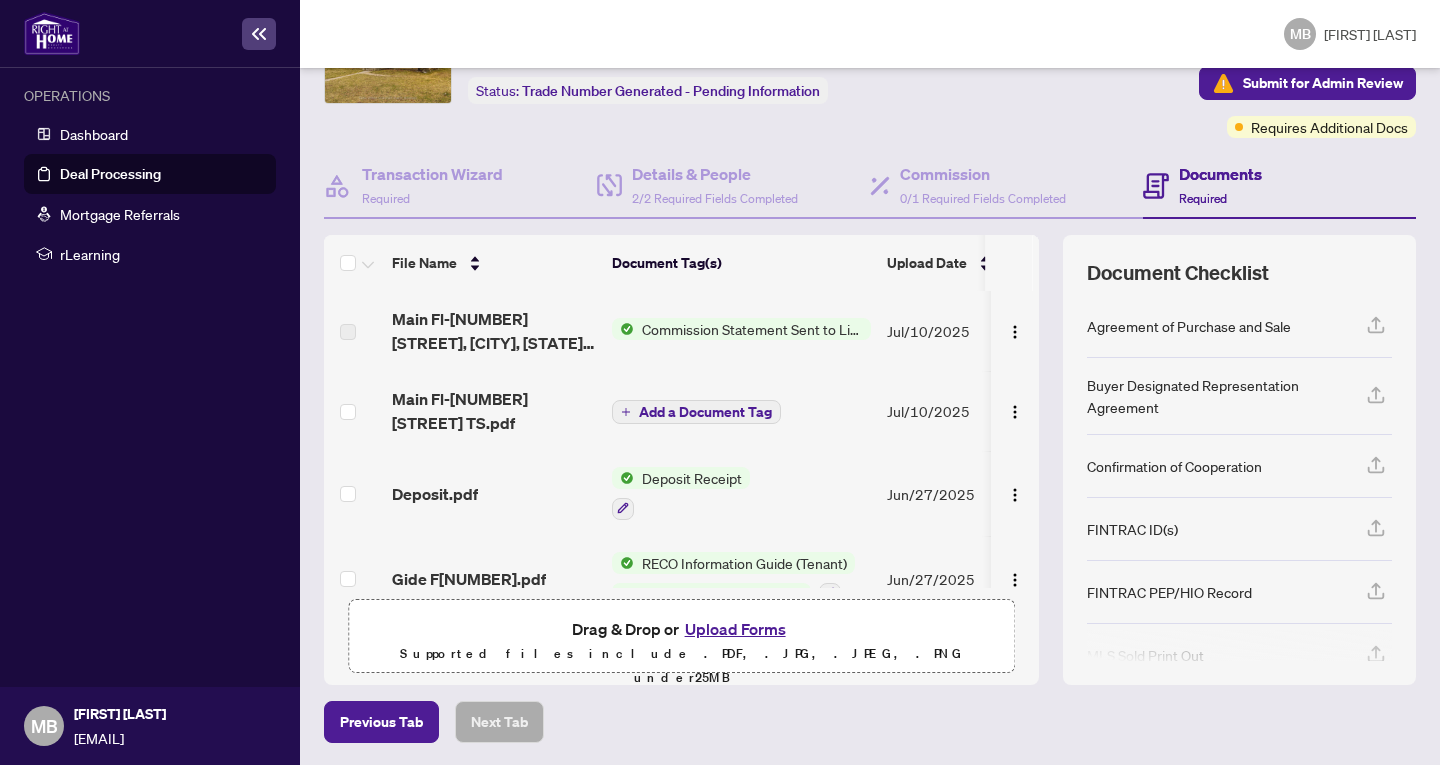 click on "Upload Forms" at bounding box center [735, 629] 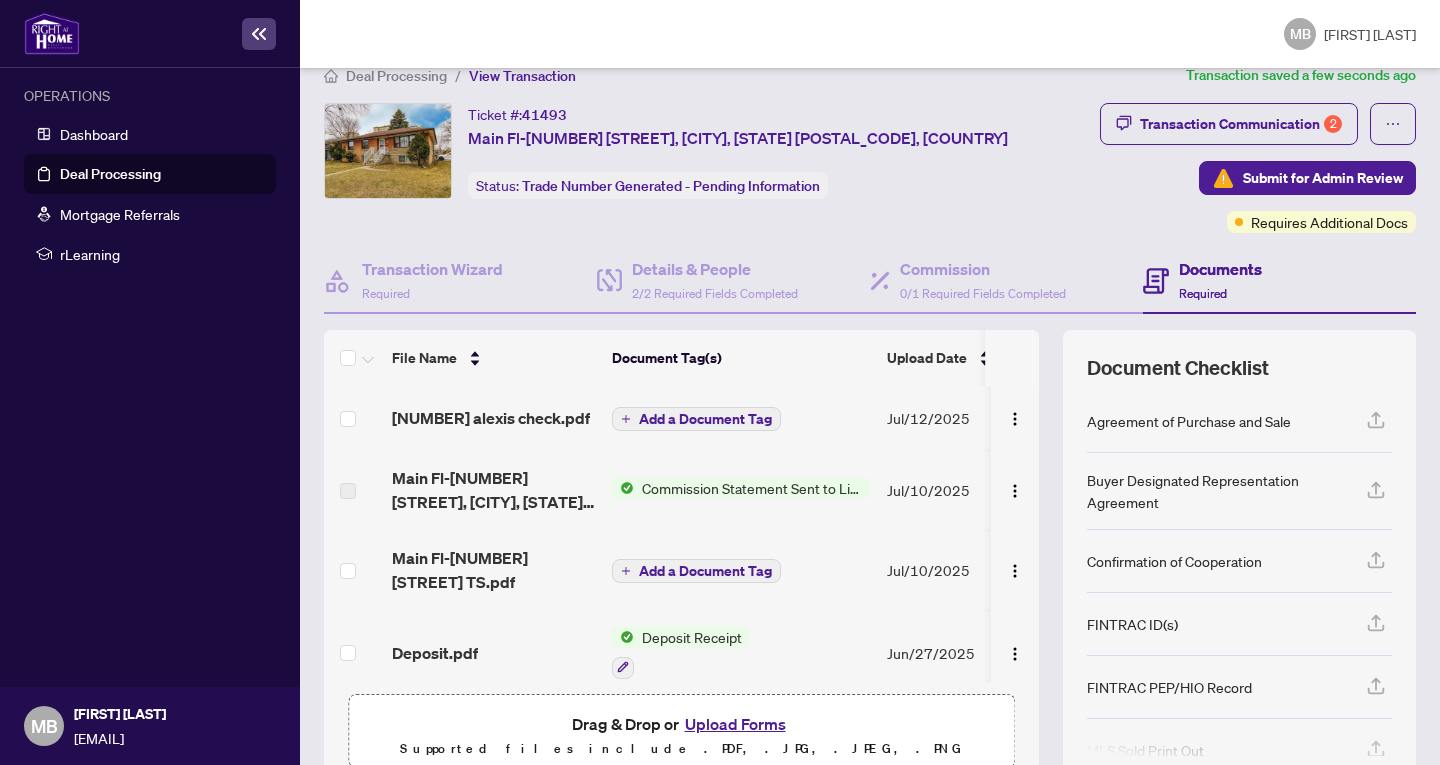 scroll, scrollTop: 25, scrollLeft: 0, axis: vertical 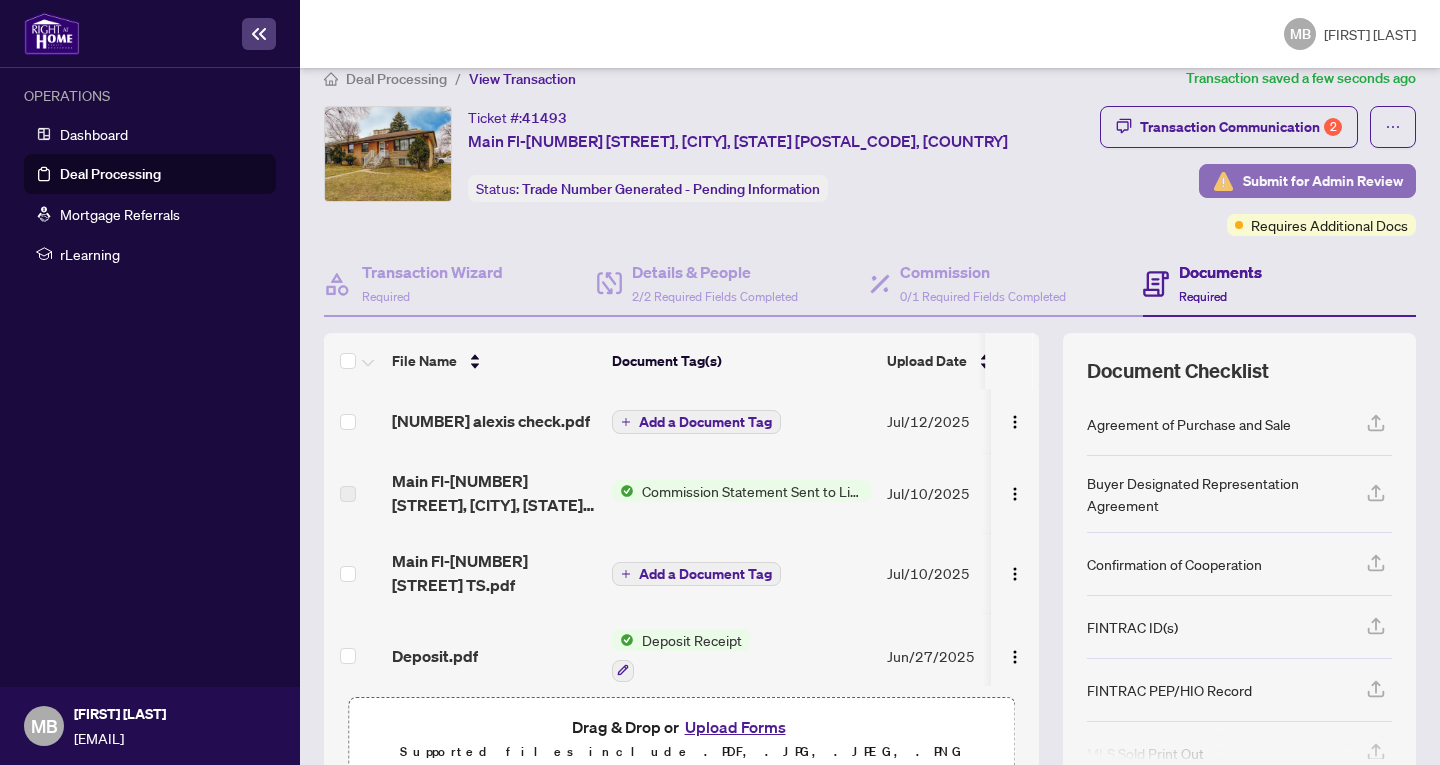 click on "Submit for Admin Review" at bounding box center [1323, 181] 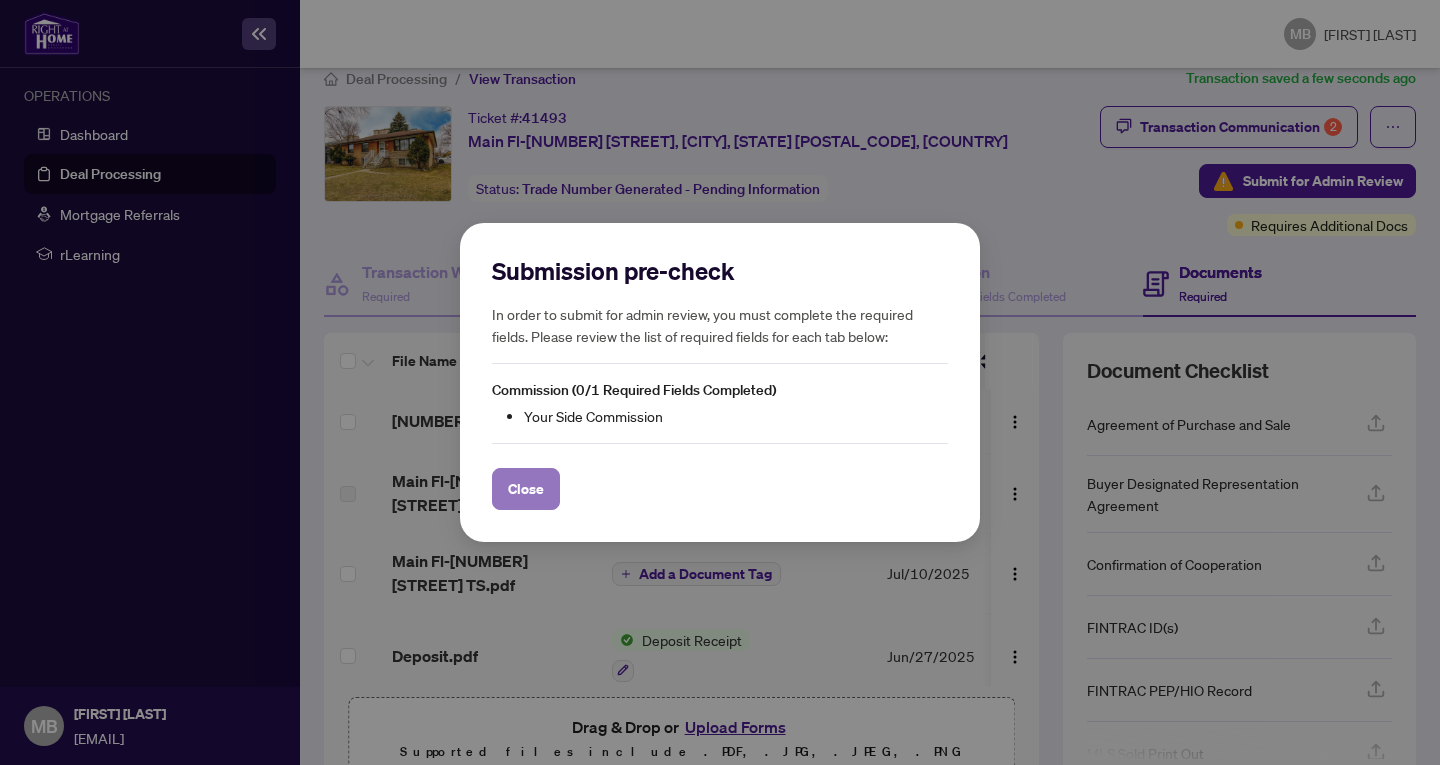 click on "Close" at bounding box center [526, 489] 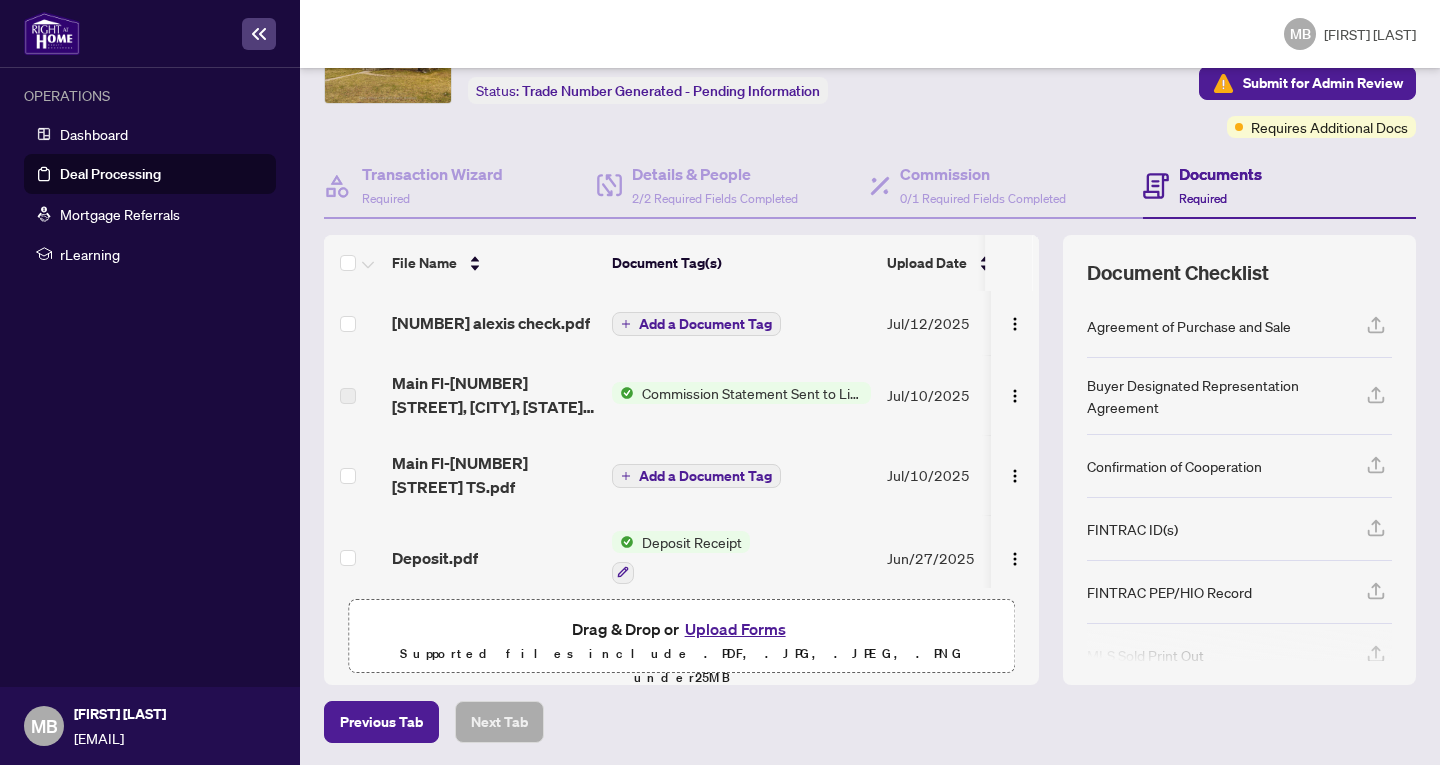 scroll, scrollTop: 0, scrollLeft: 0, axis: both 